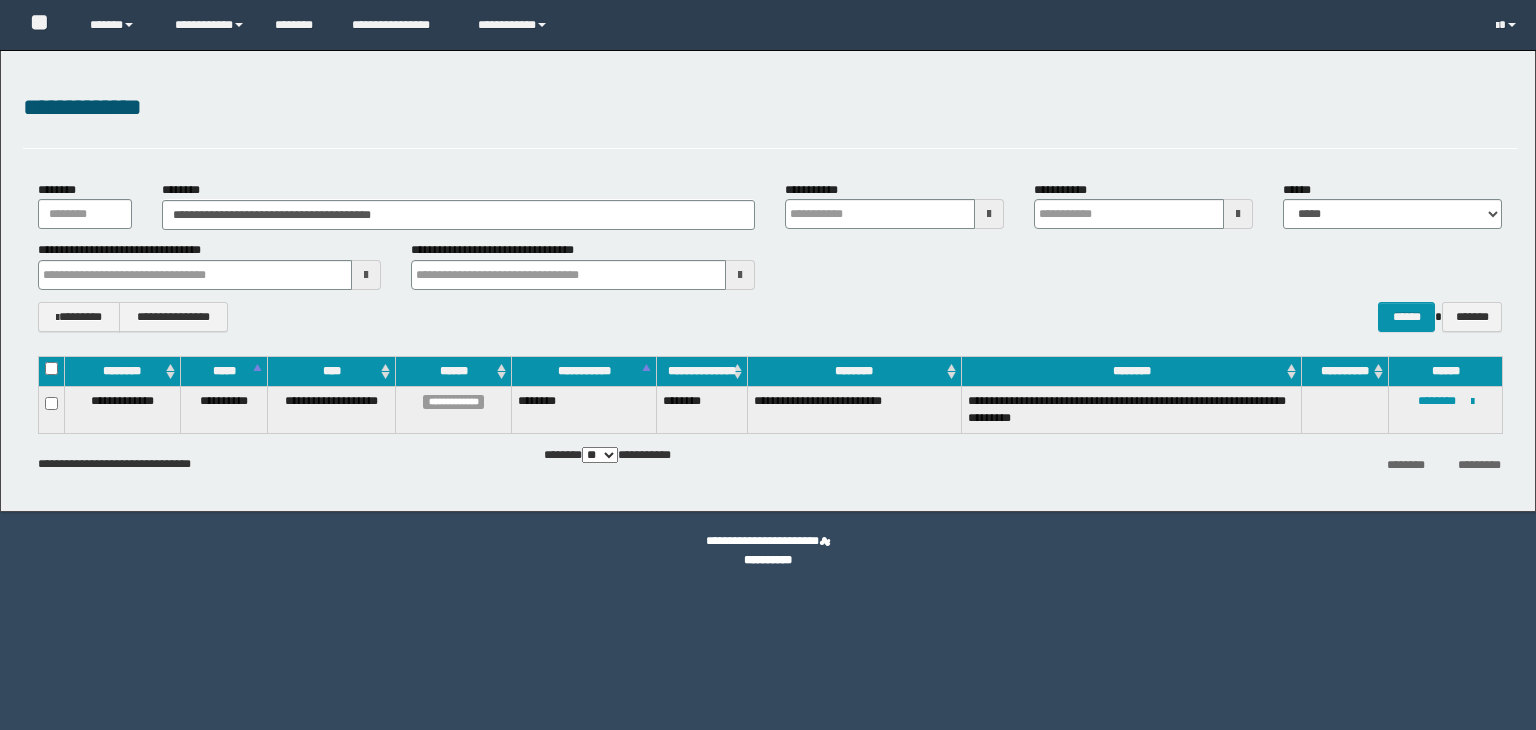 scroll, scrollTop: 0, scrollLeft: 0, axis: both 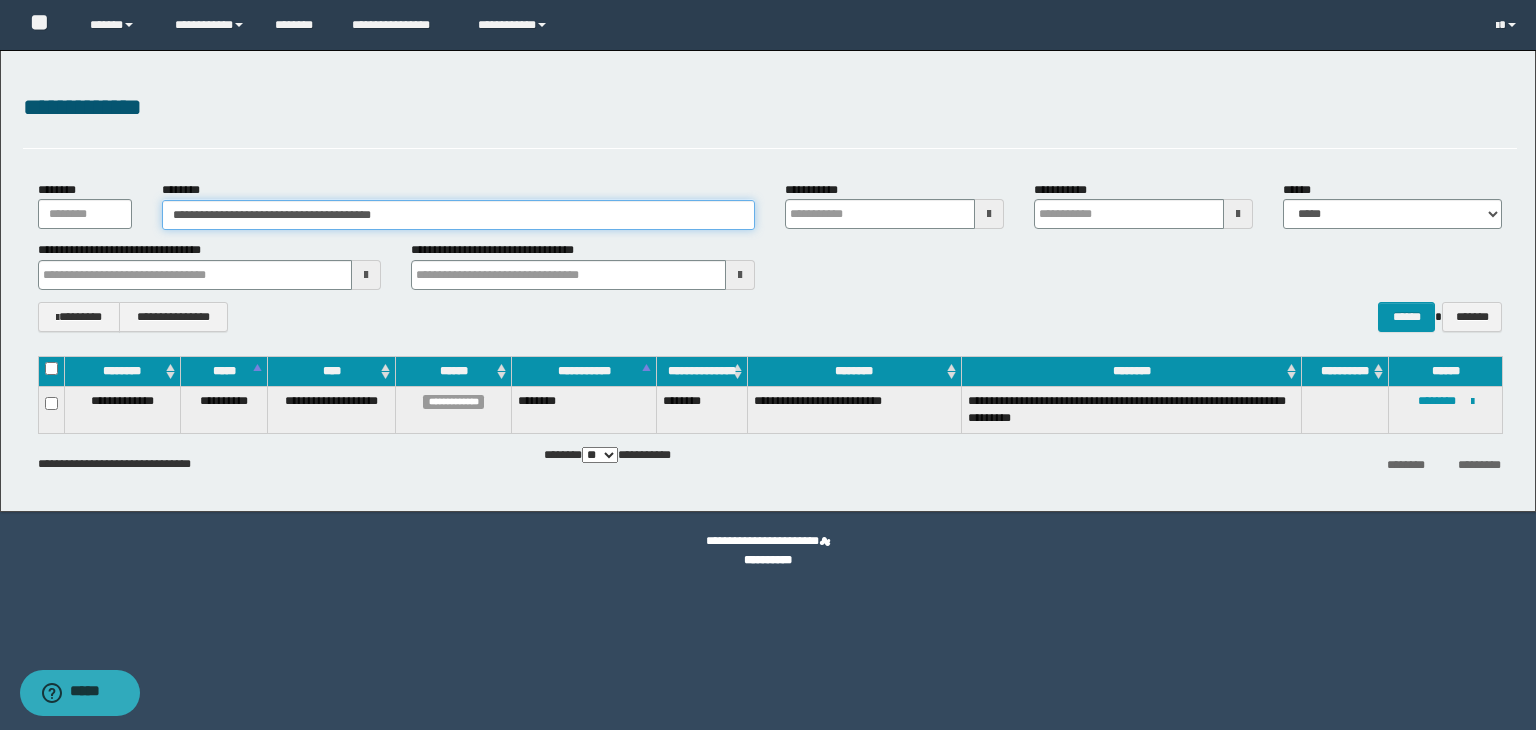 drag, startPoint x: 440, startPoint y: 212, endPoint x: 0, endPoint y: 158, distance: 443.30124 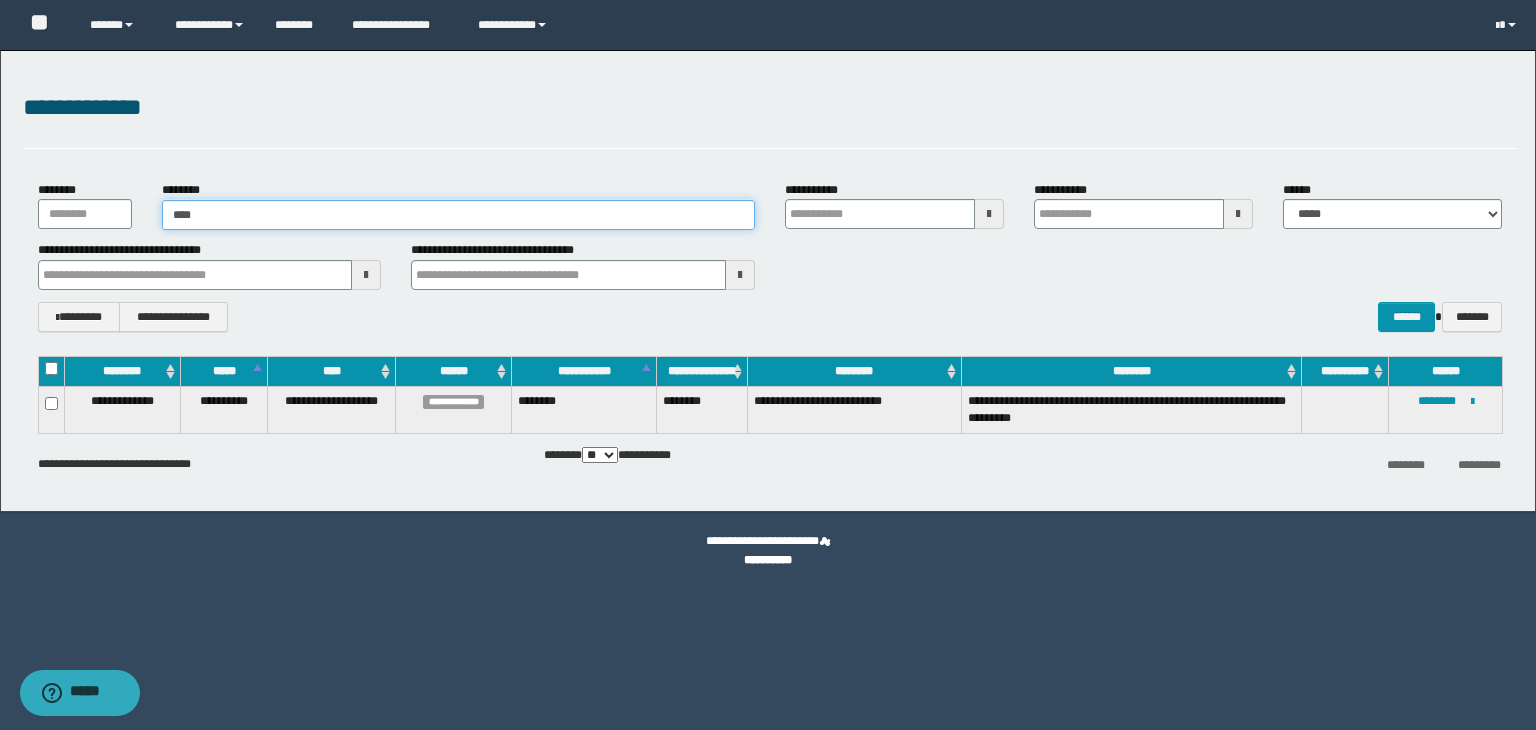 type on "*****" 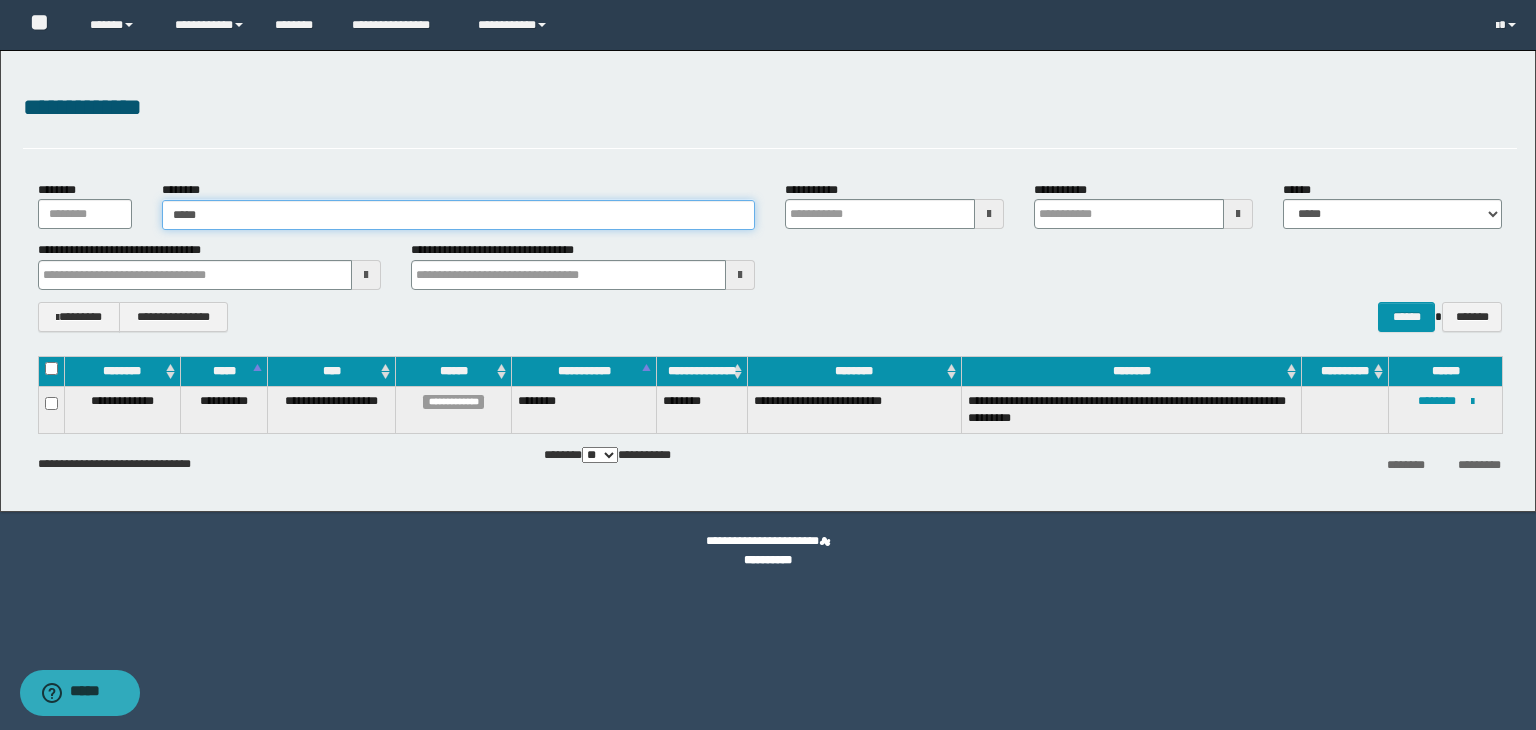 type on "*****" 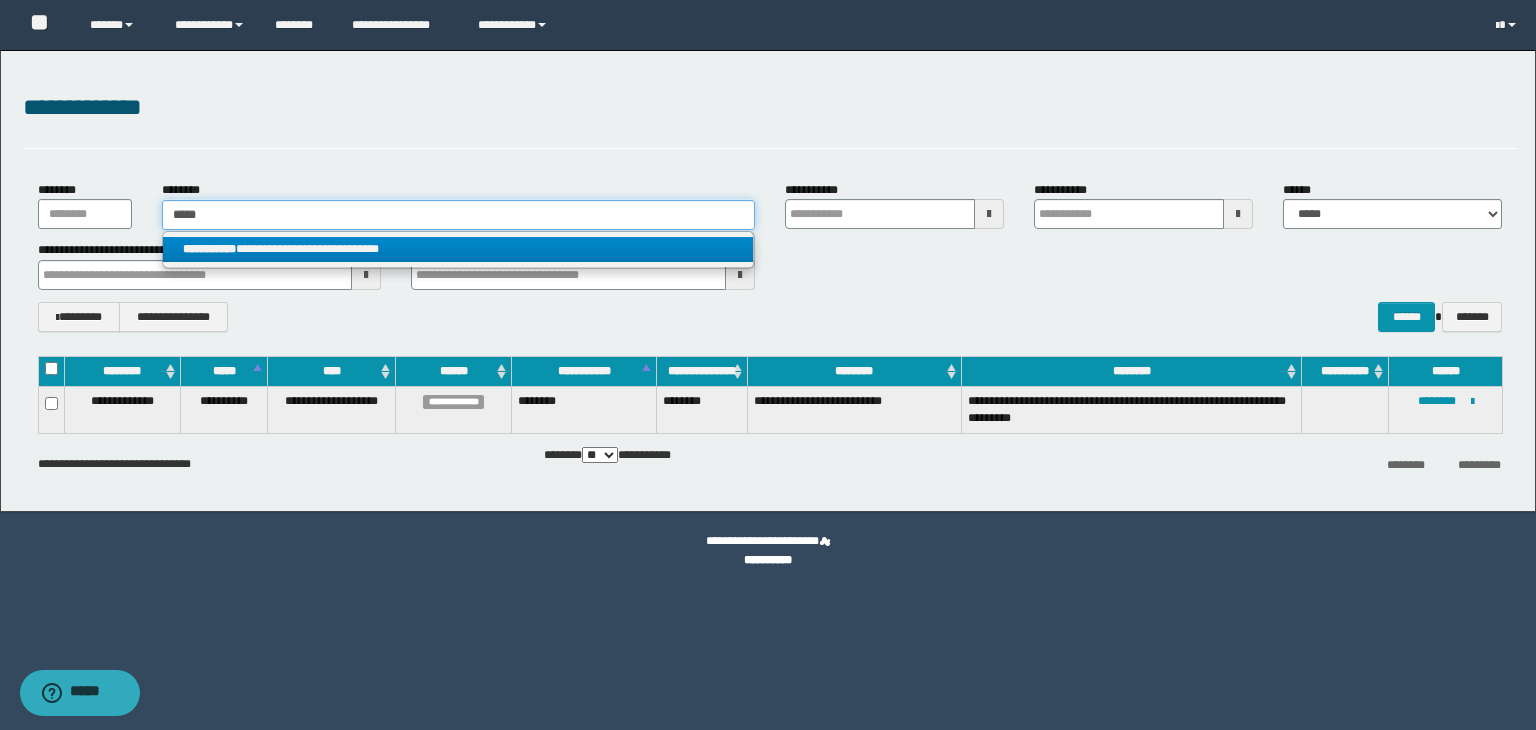 type on "*****" 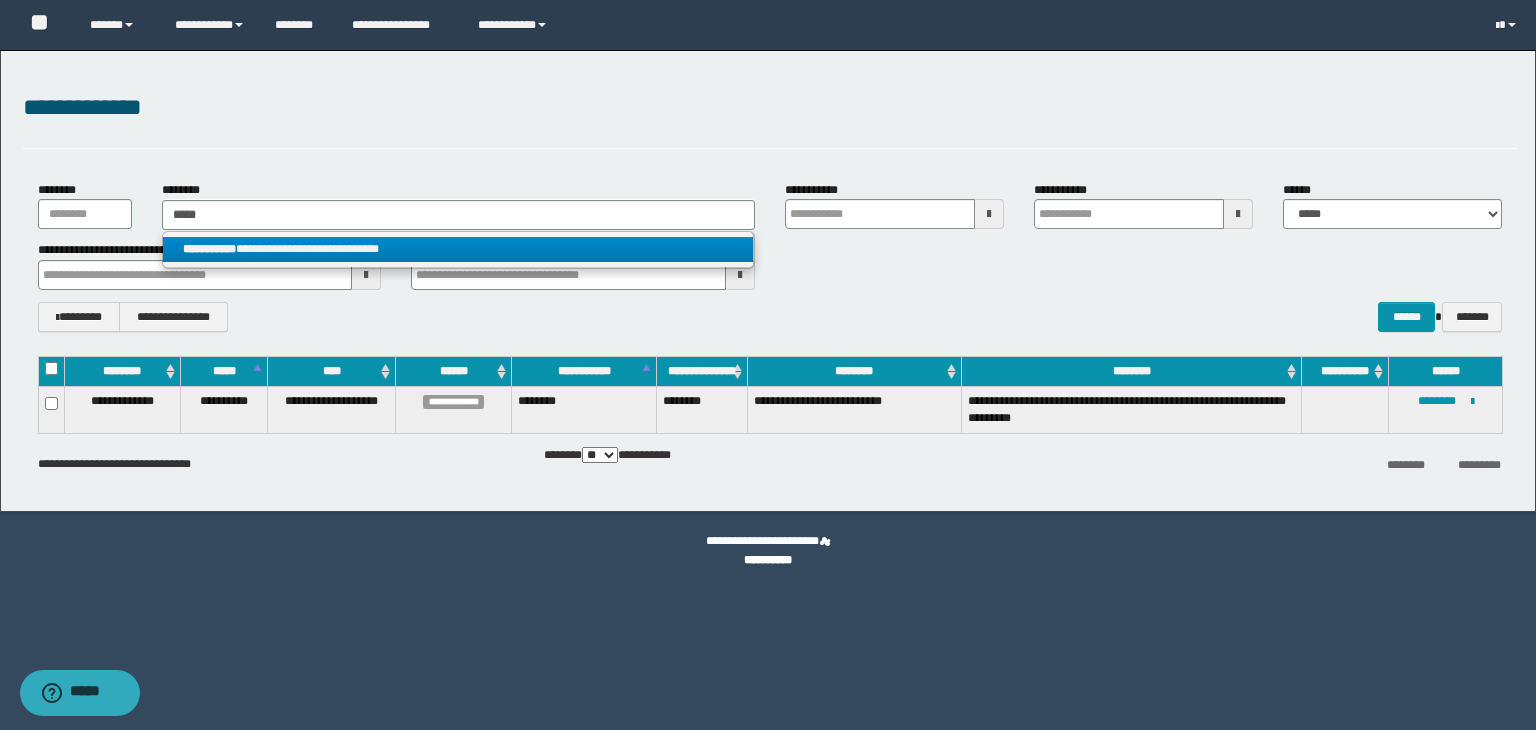 click on "**********" at bounding box center [458, 249] 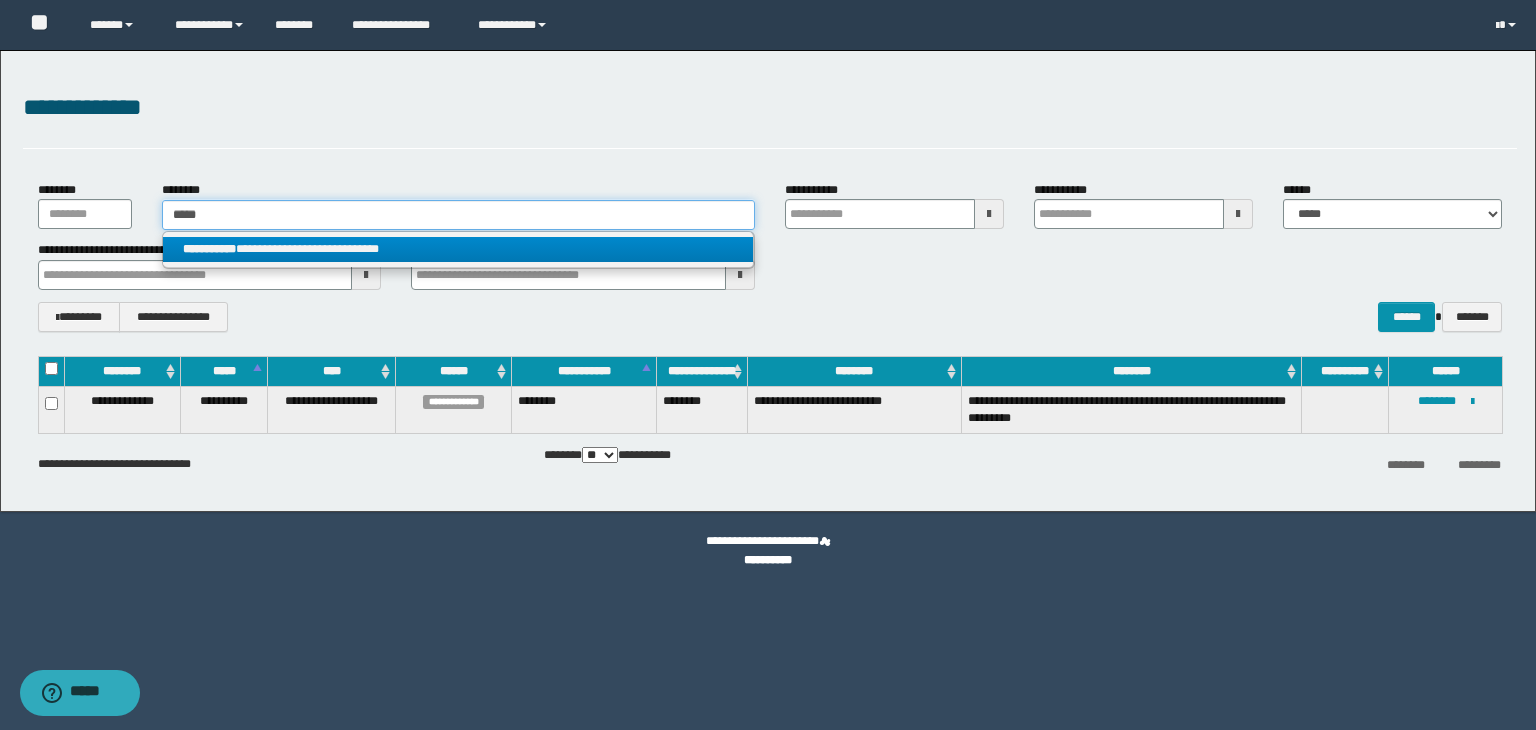 type 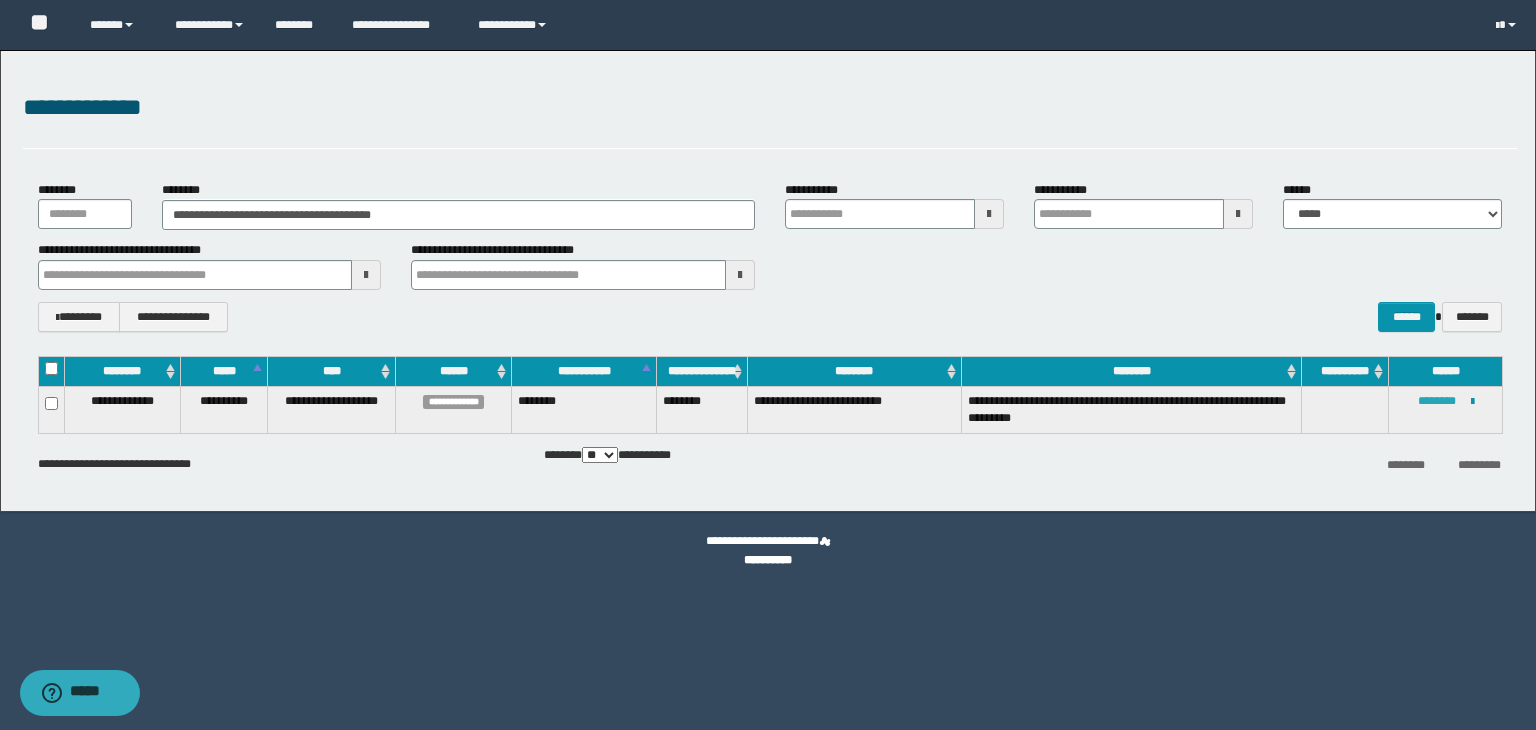 click on "********" at bounding box center (1437, 401) 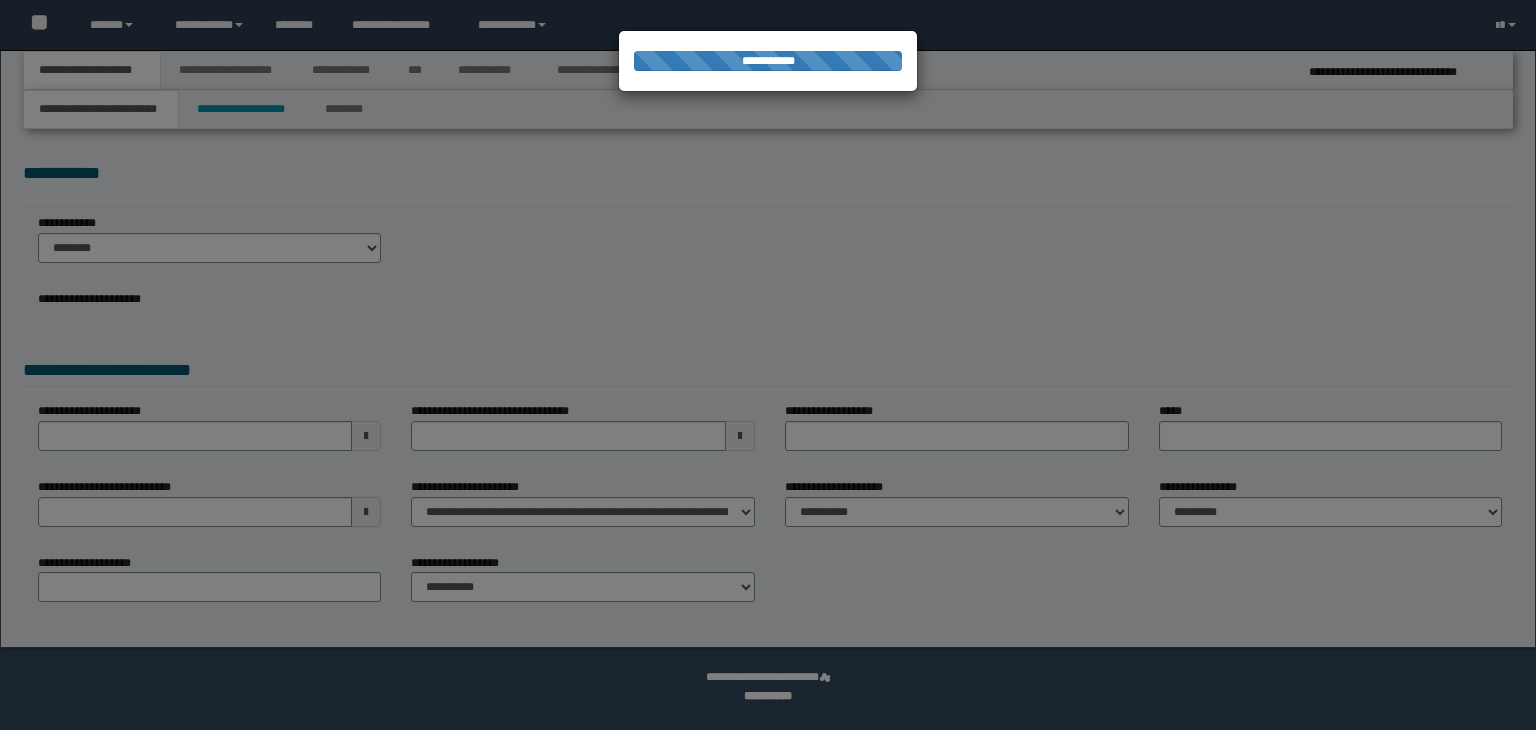 scroll, scrollTop: 0, scrollLeft: 0, axis: both 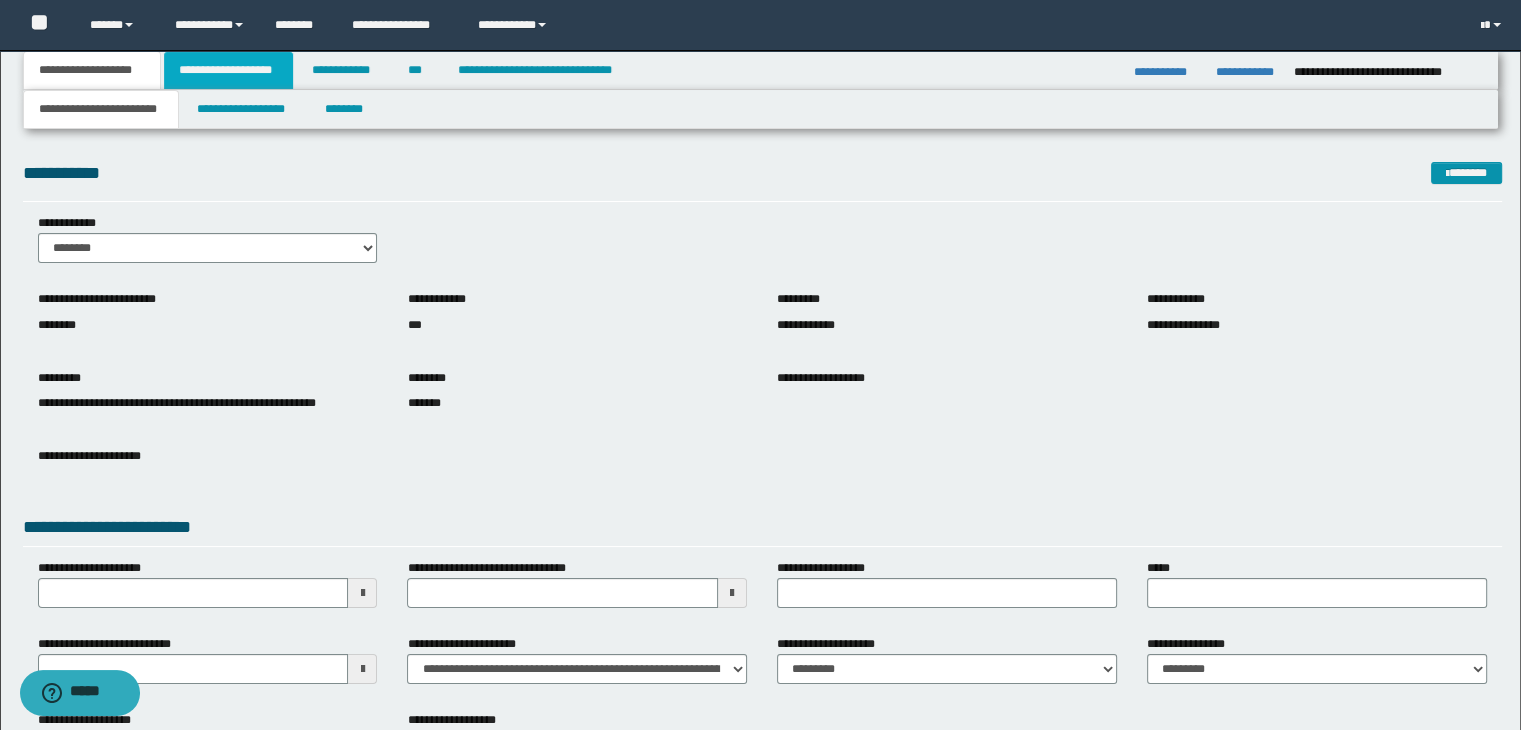 click on "**********" at bounding box center (228, 70) 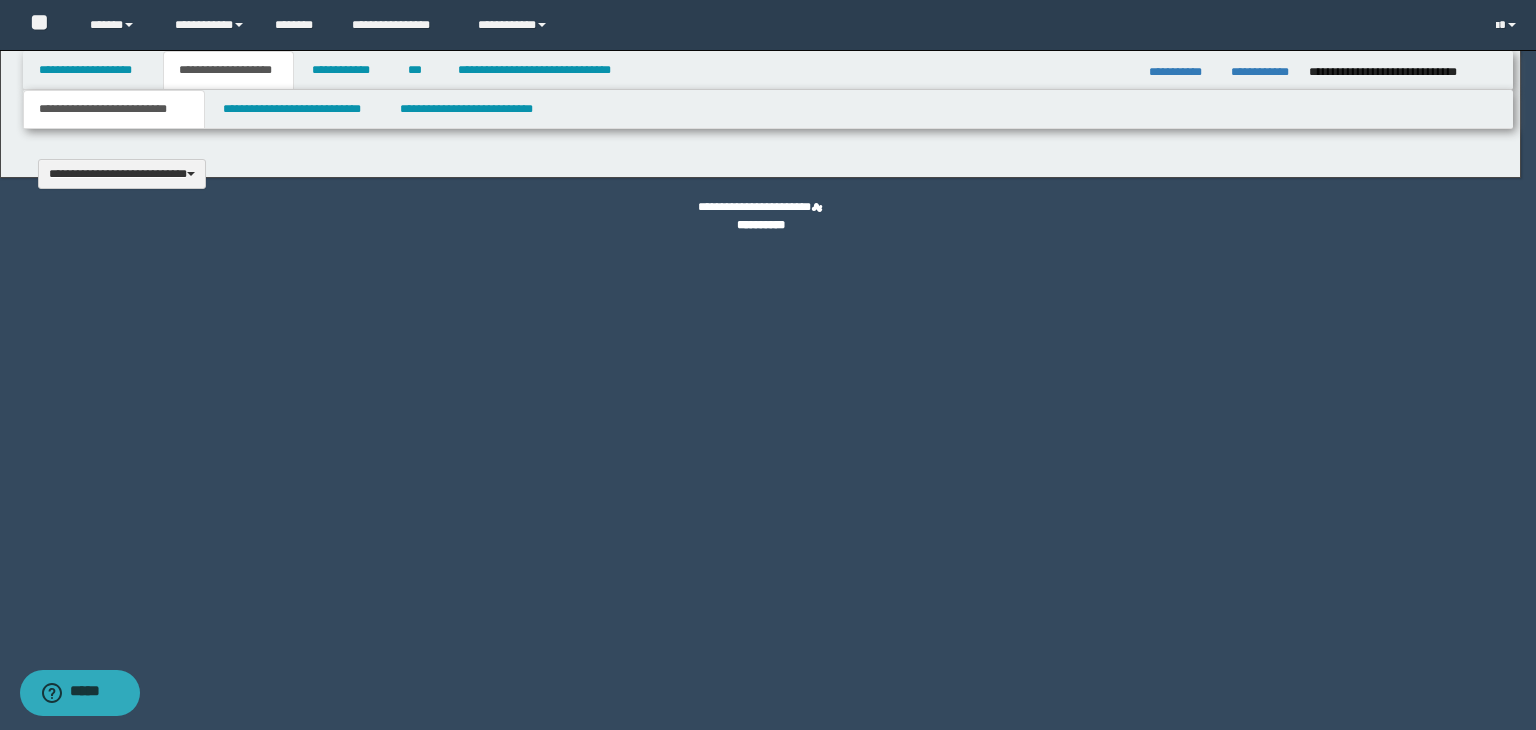 type 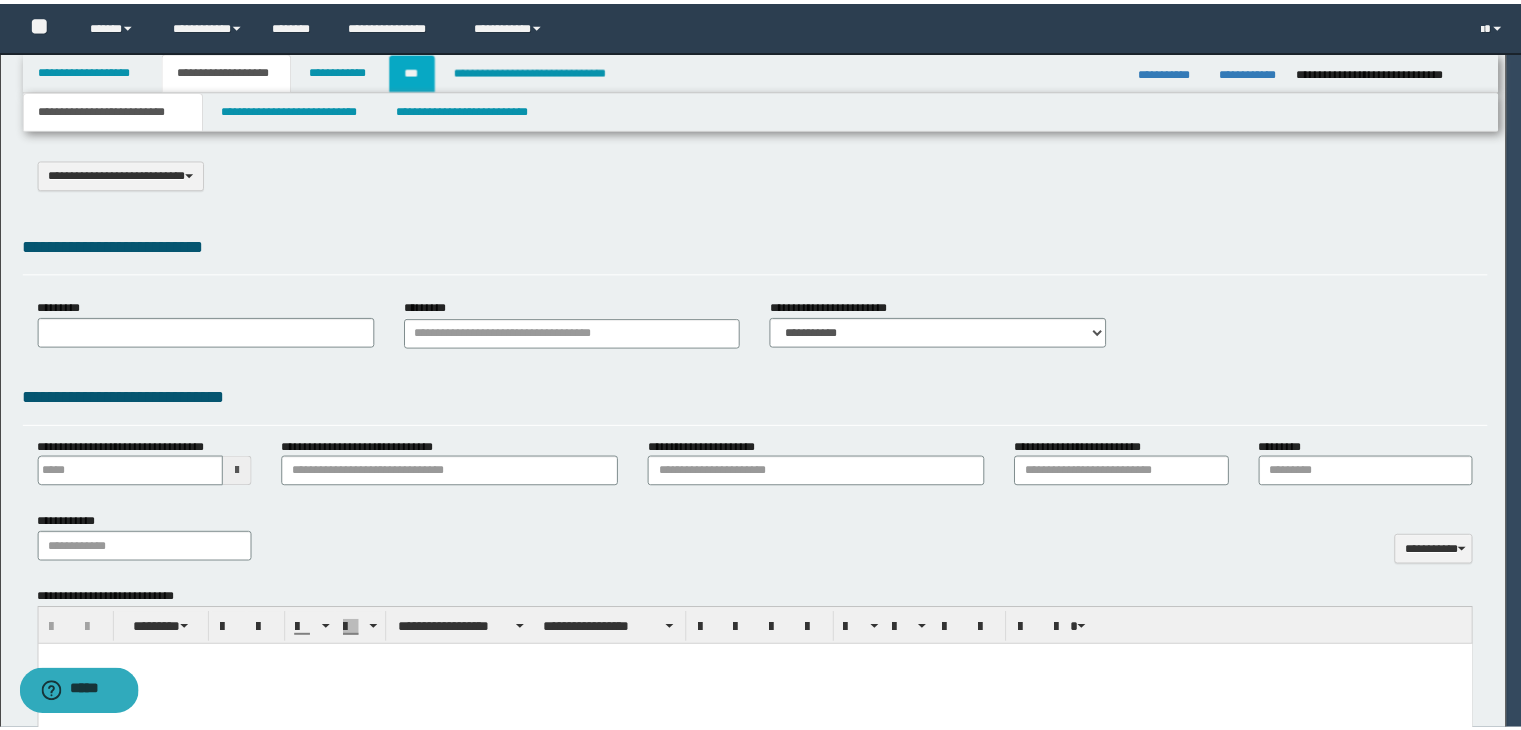 scroll, scrollTop: 0, scrollLeft: 0, axis: both 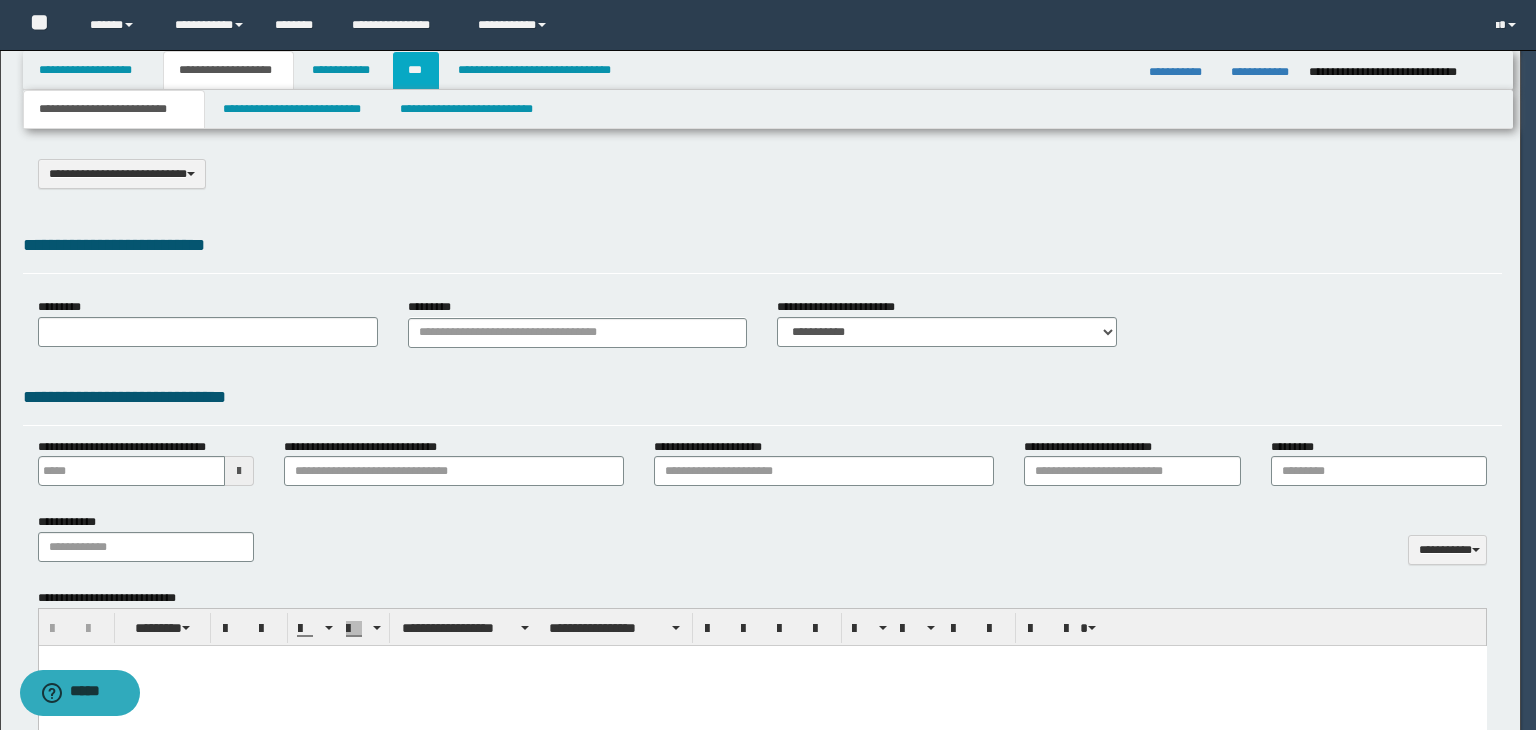 select on "*" 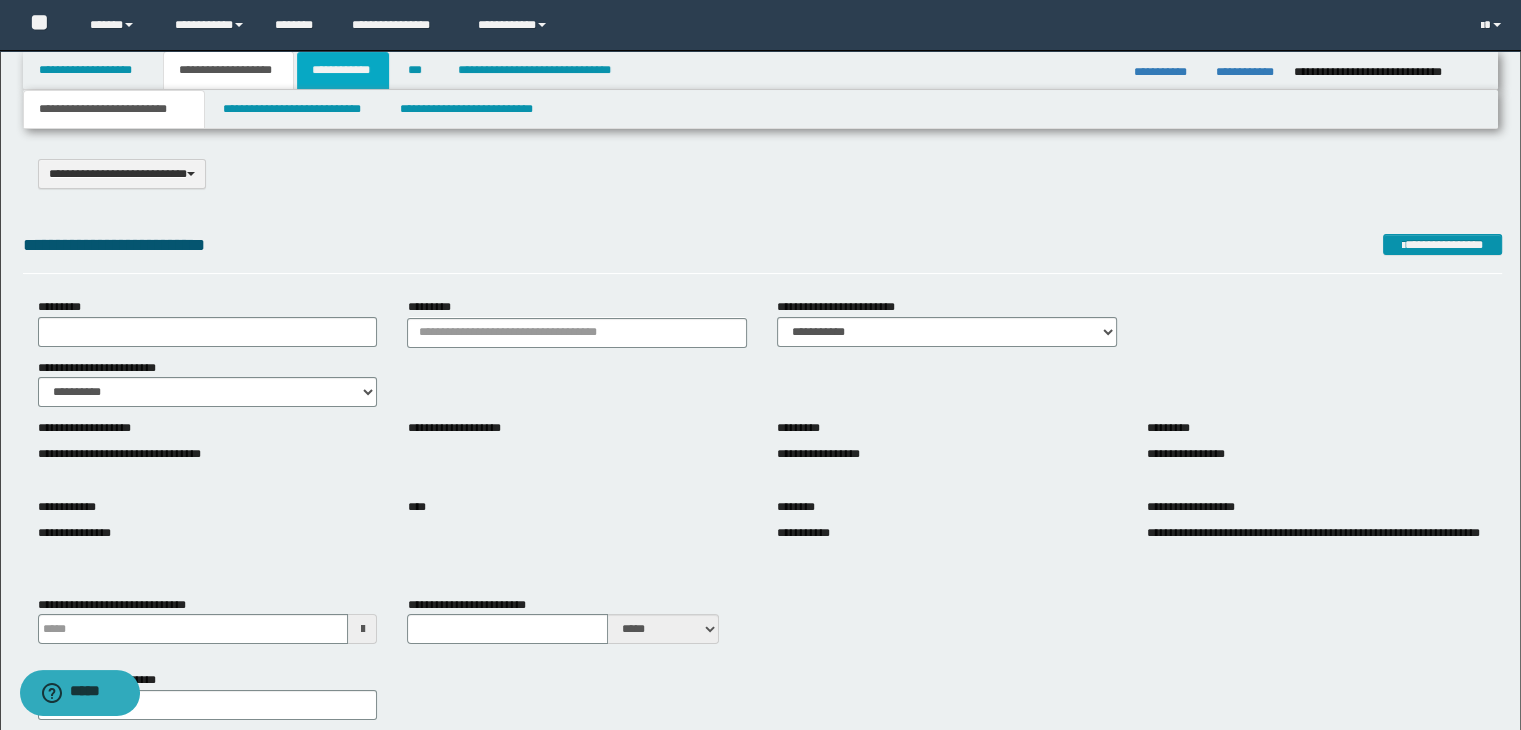 click on "**********" at bounding box center [343, 70] 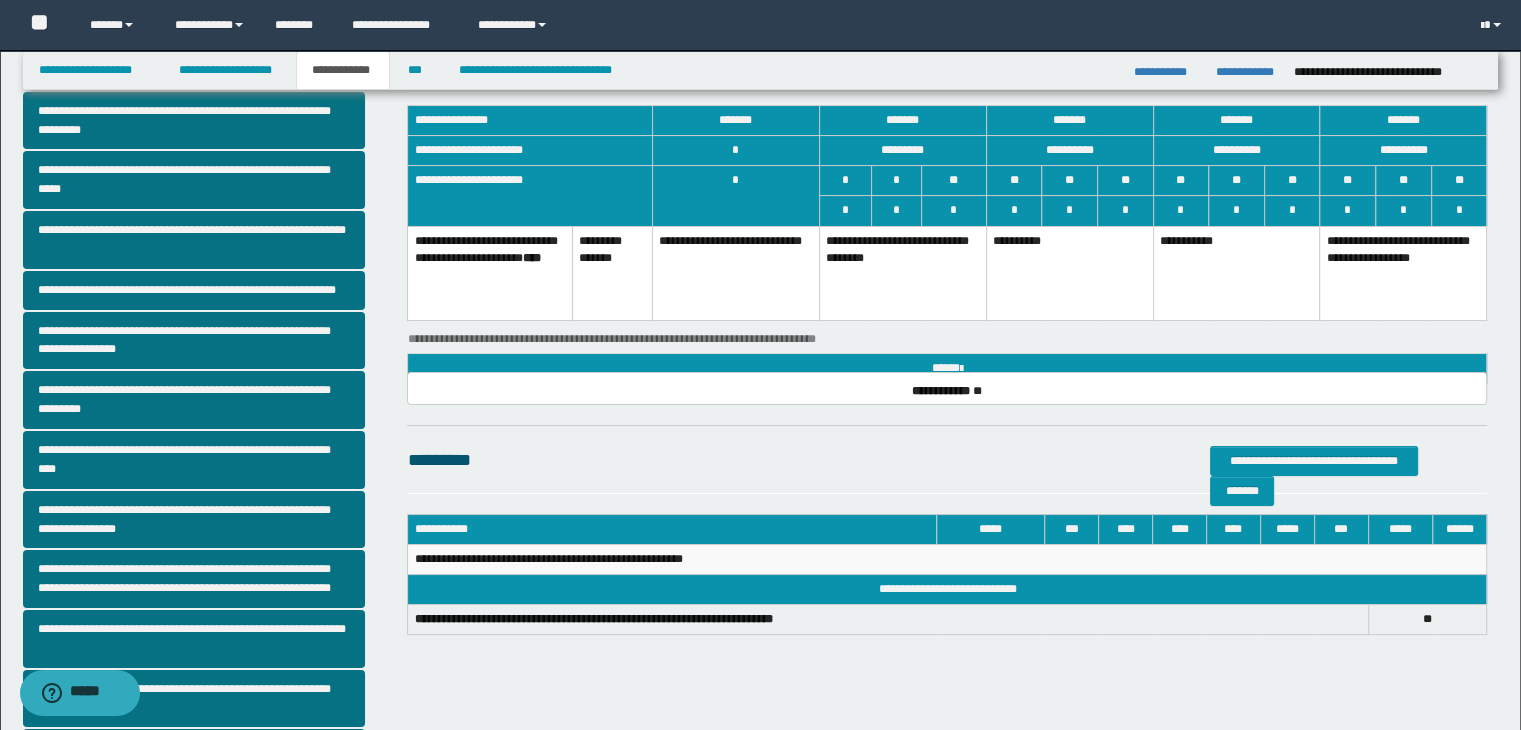 scroll, scrollTop: 381, scrollLeft: 0, axis: vertical 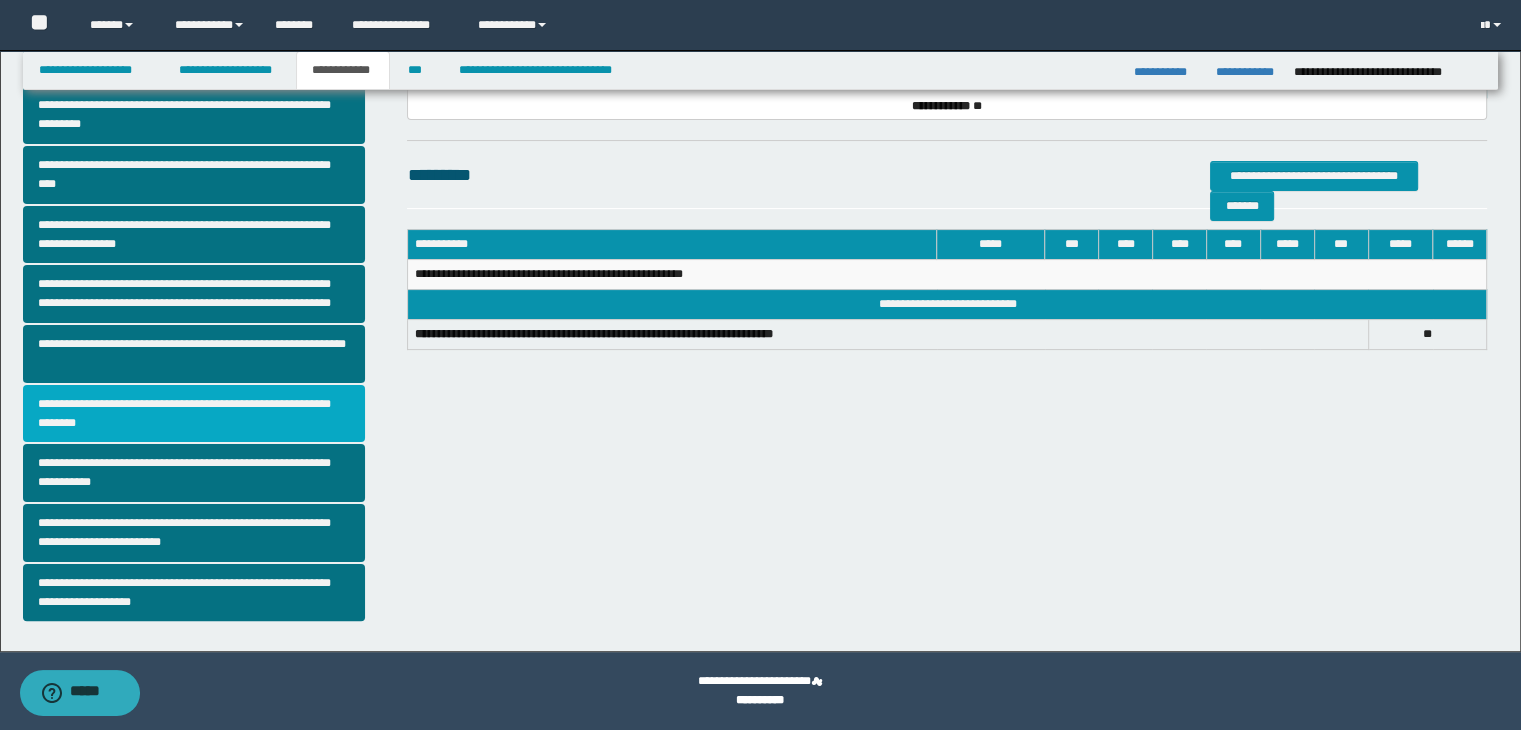 click on "**********" at bounding box center (194, 414) 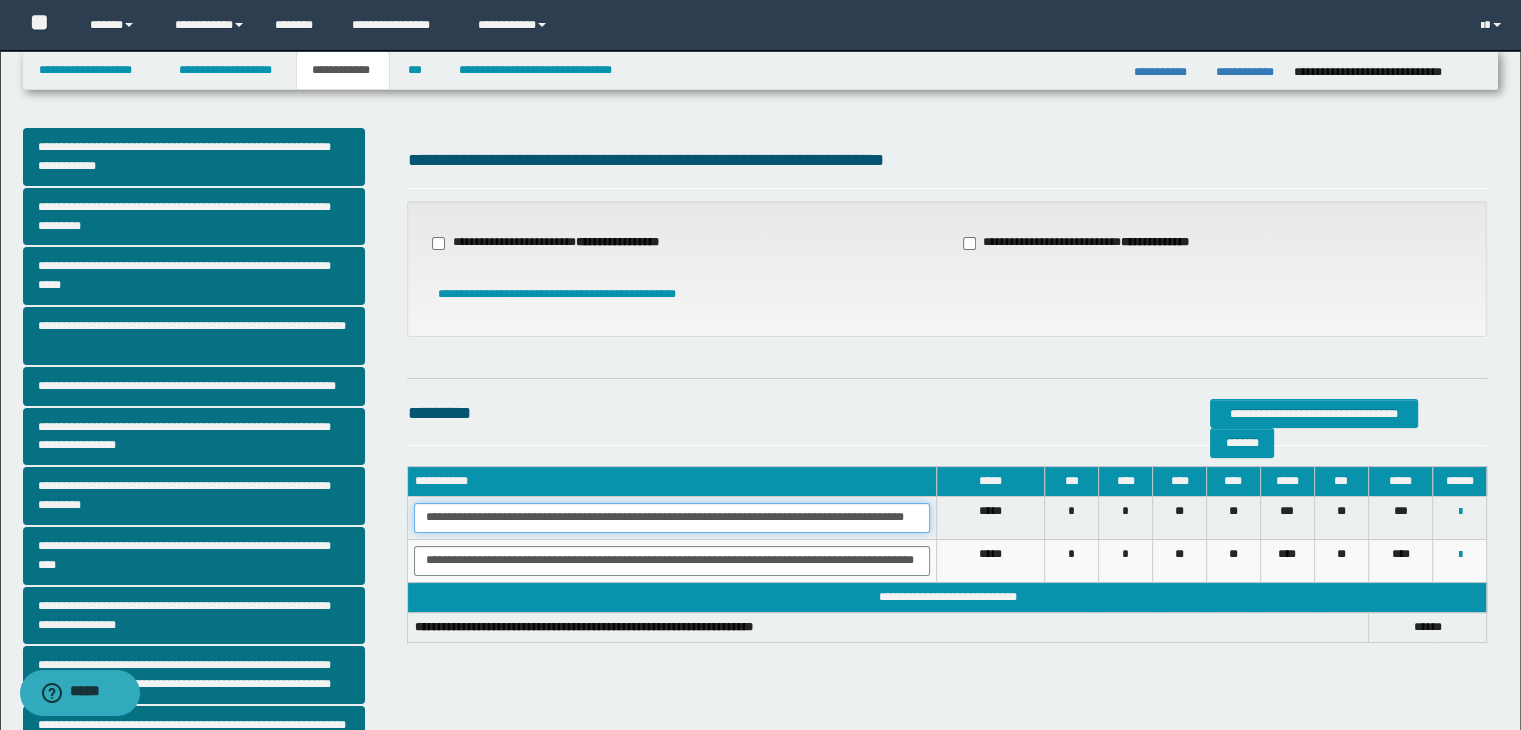 click on "**********" at bounding box center (672, 518) 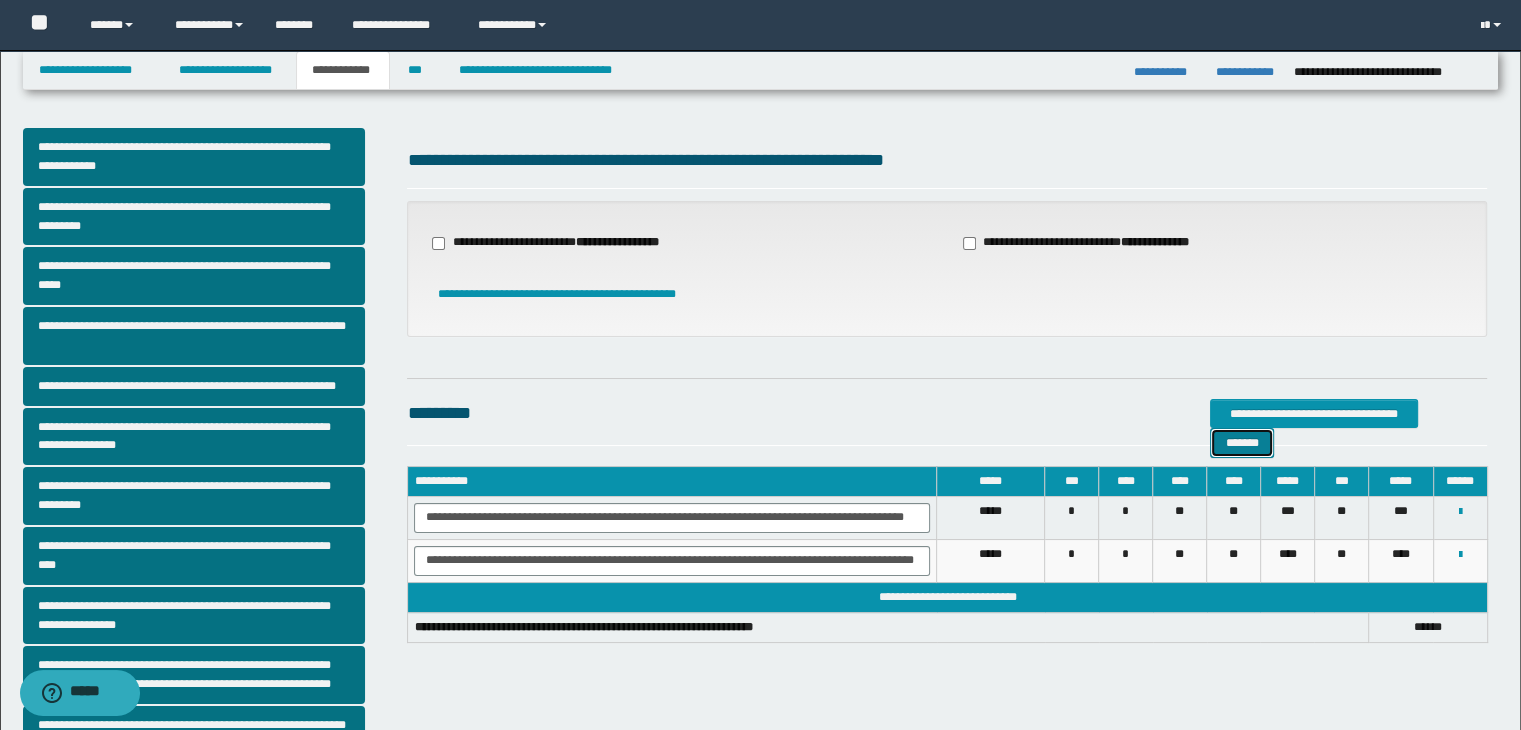 scroll, scrollTop: 0, scrollLeft: 0, axis: both 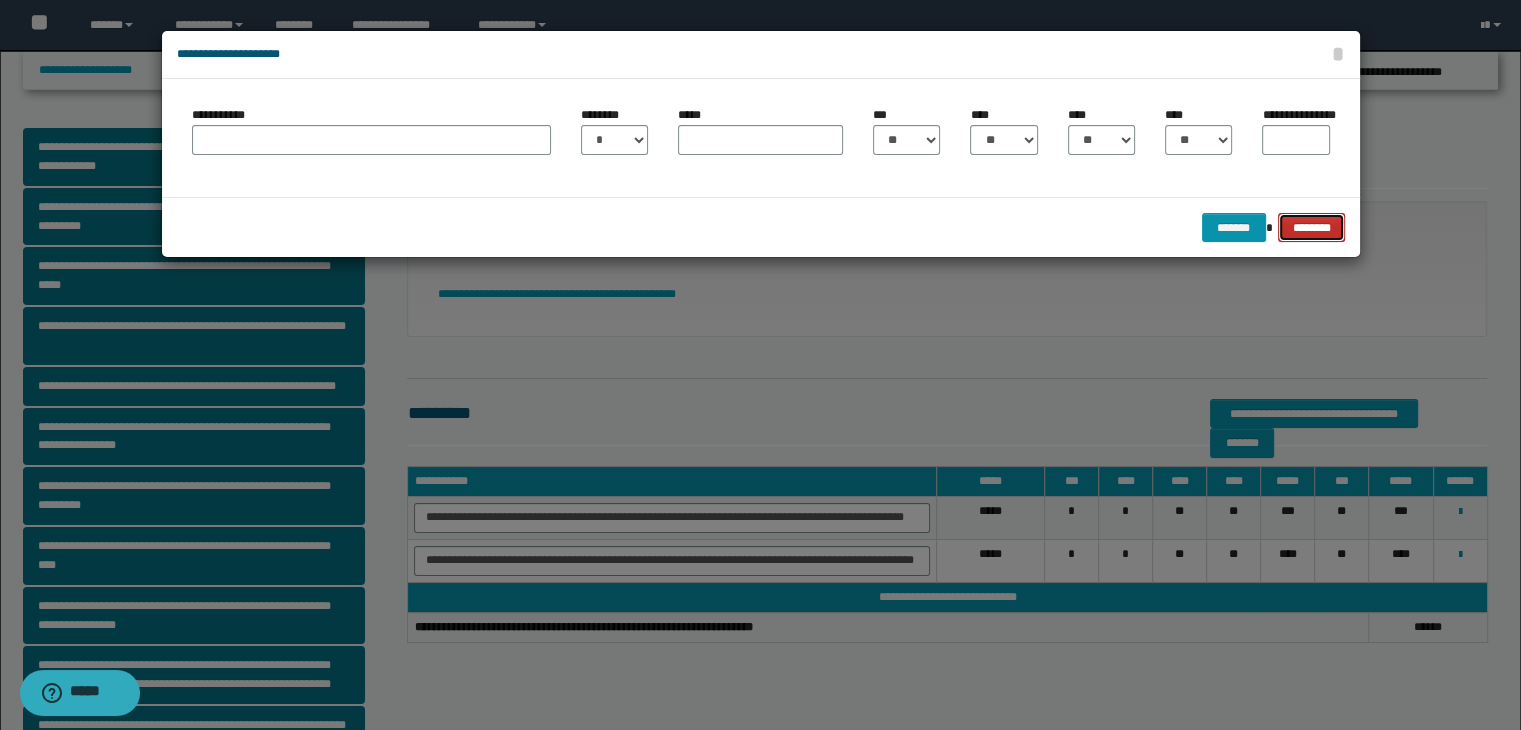 click on "********" at bounding box center (1311, 228) 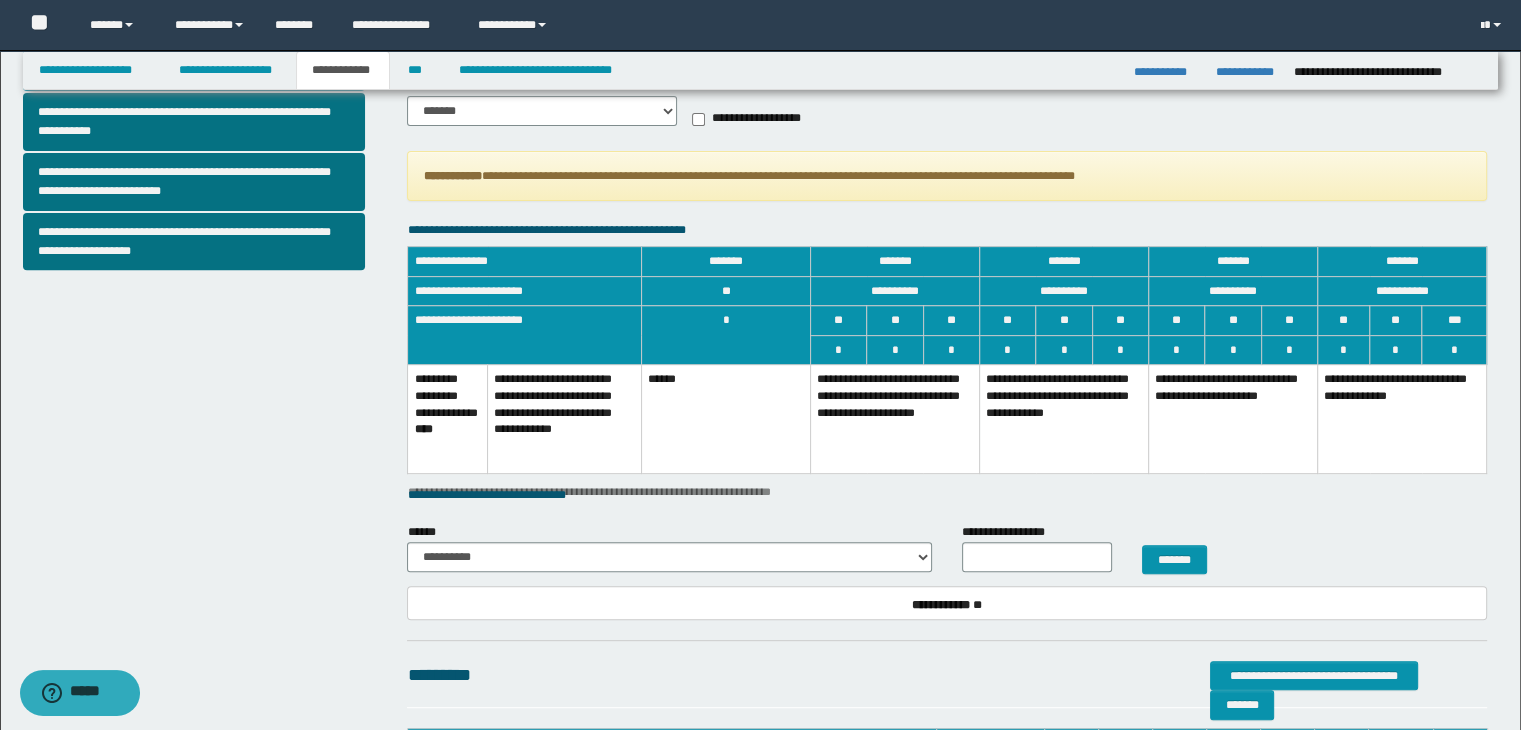 scroll, scrollTop: 738, scrollLeft: 0, axis: vertical 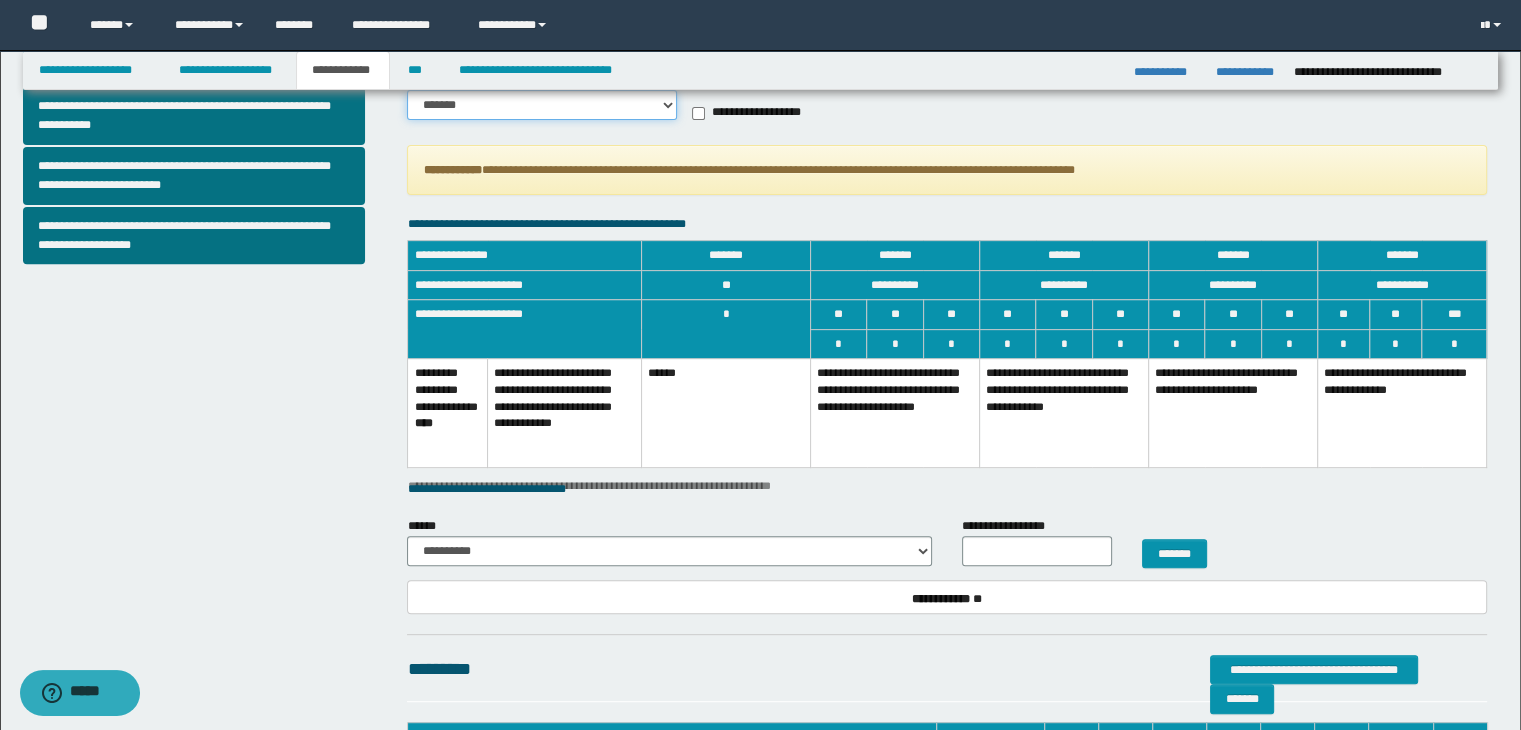 click on "*******
*********" at bounding box center (542, 105) 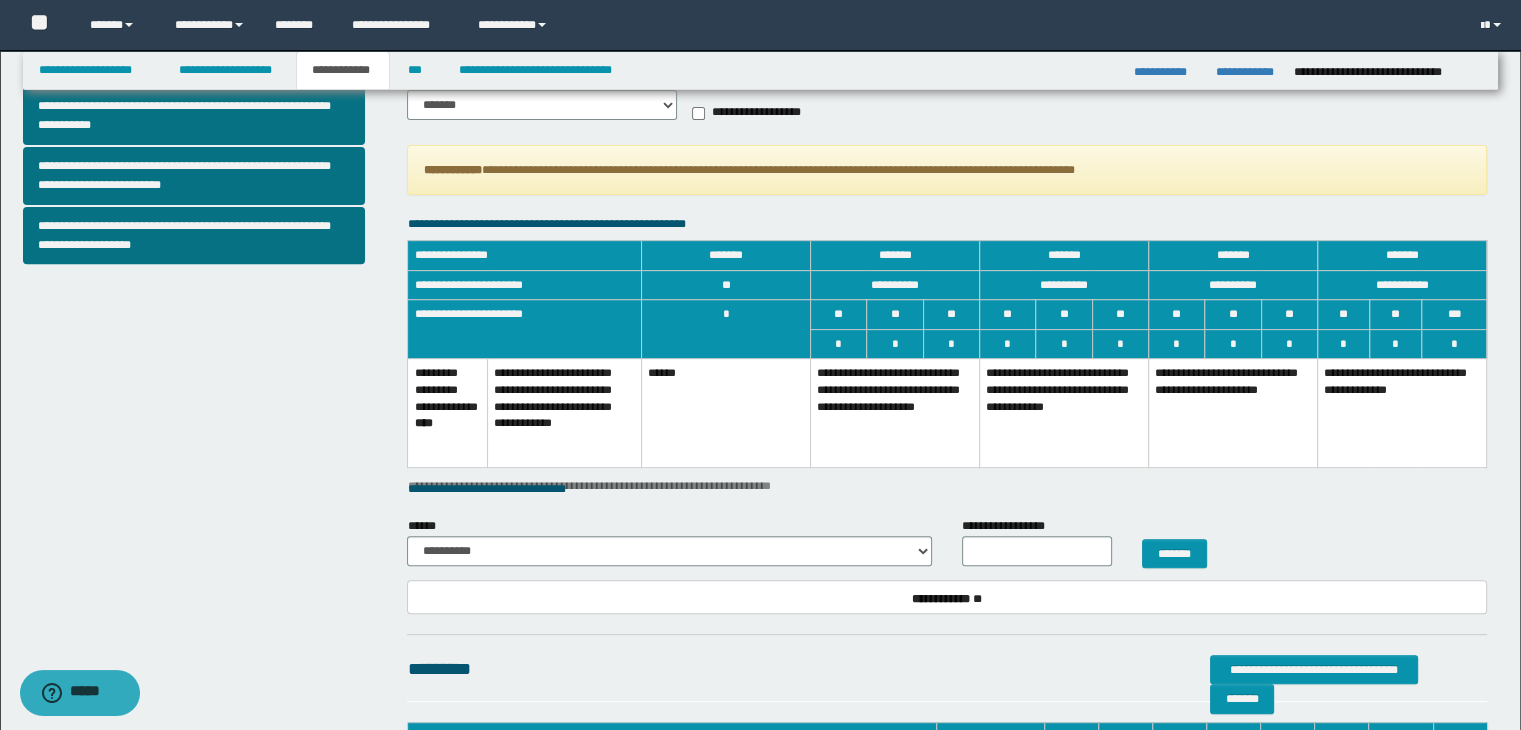 click on "**********" at bounding box center (1064, 413) 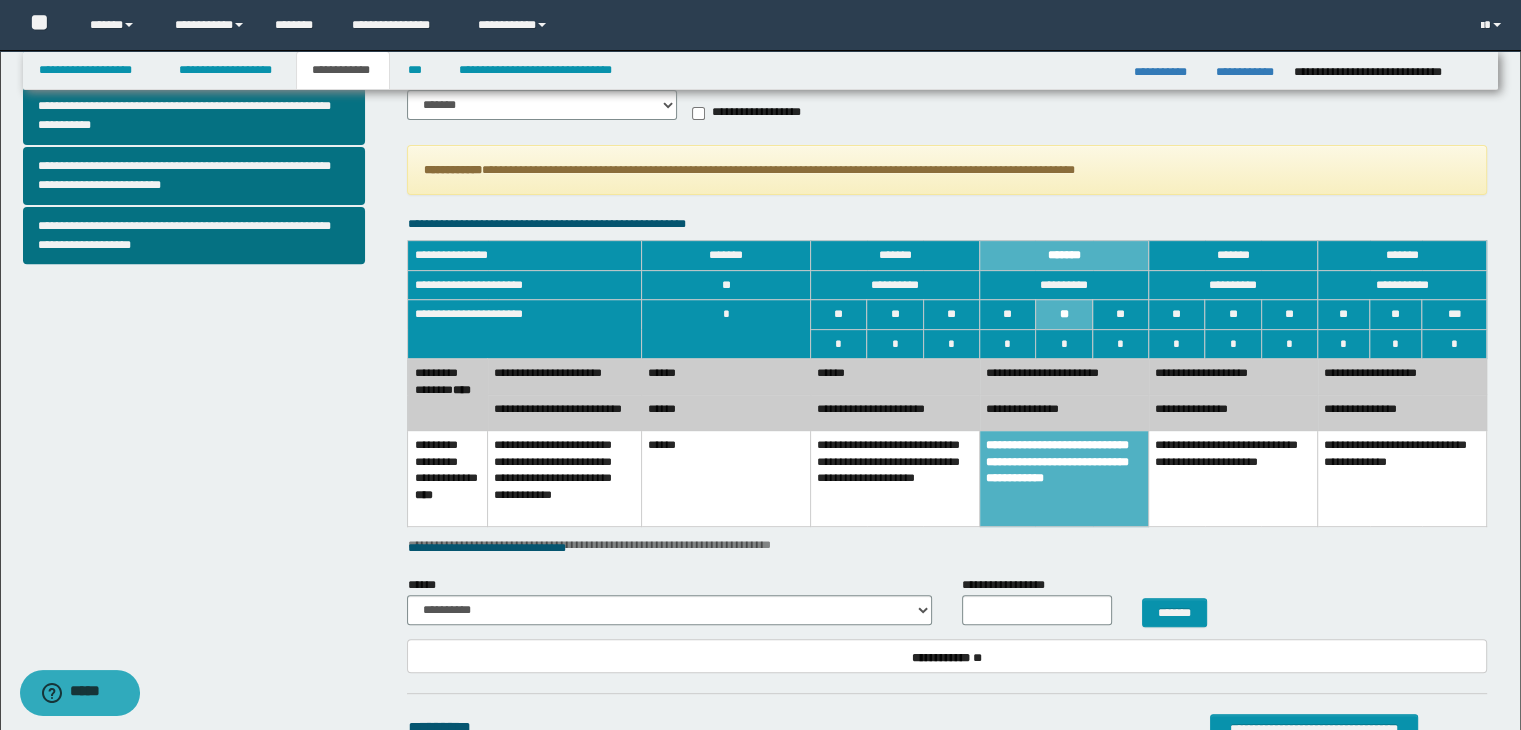 click on "******" at bounding box center [894, 377] 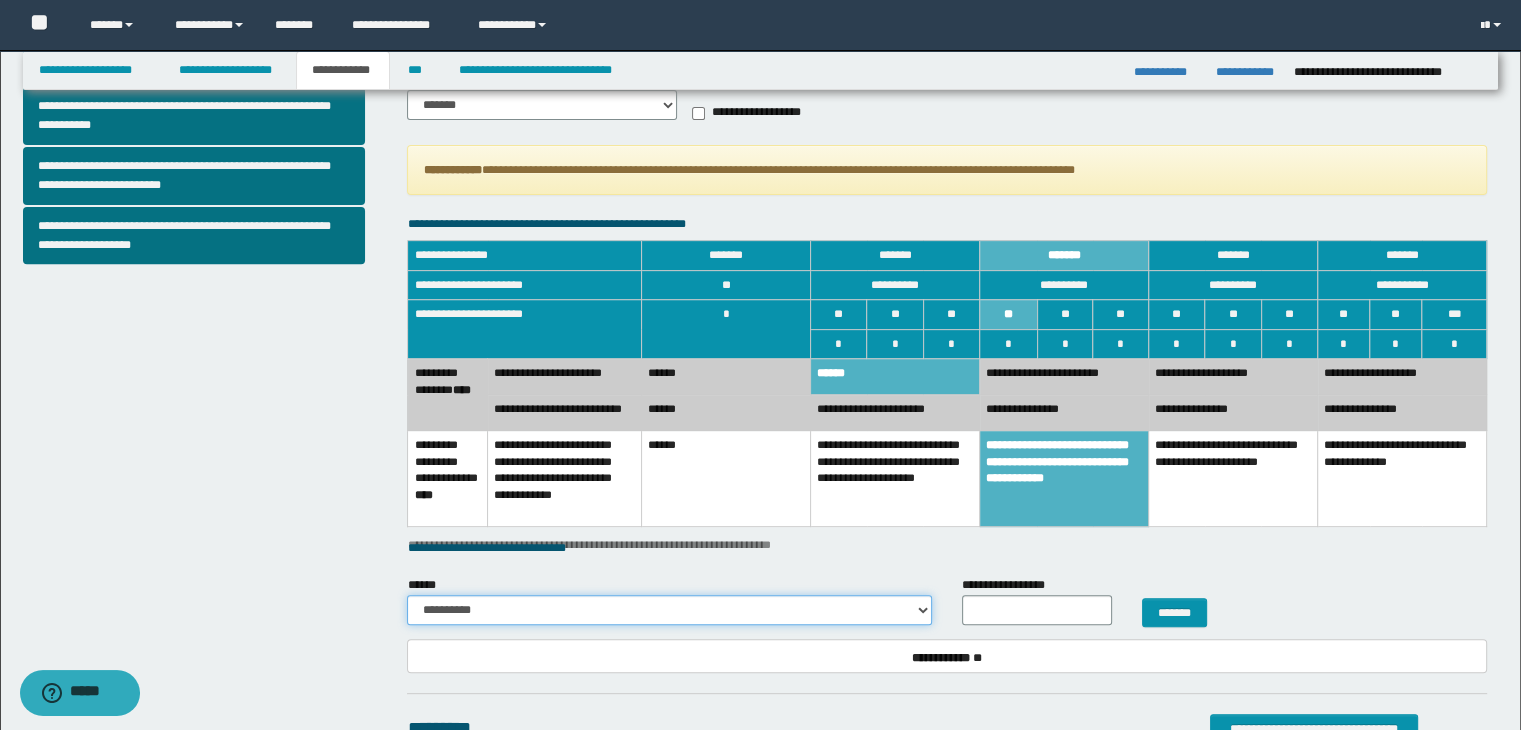 click on "**********" at bounding box center [669, 610] 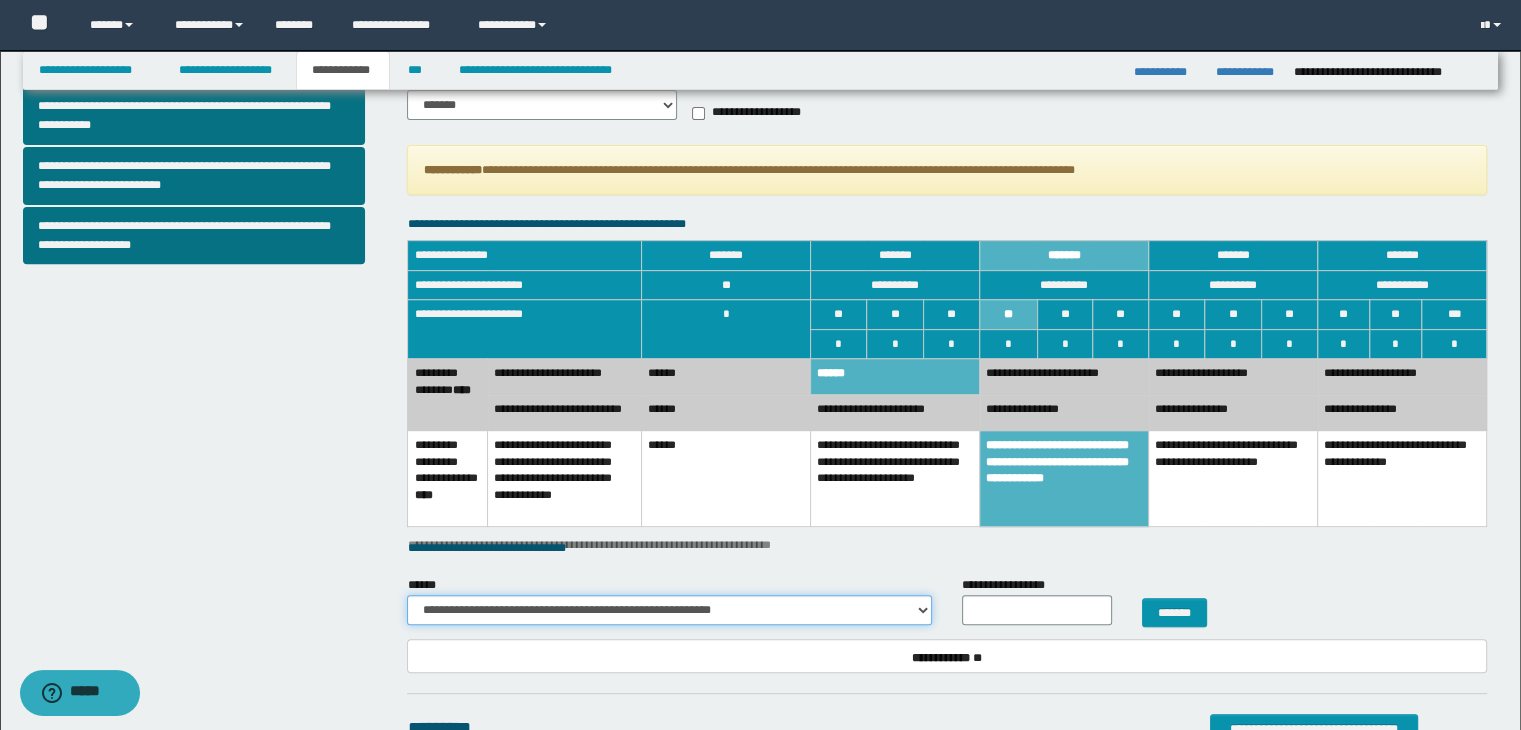 click on "**********" at bounding box center (669, 610) 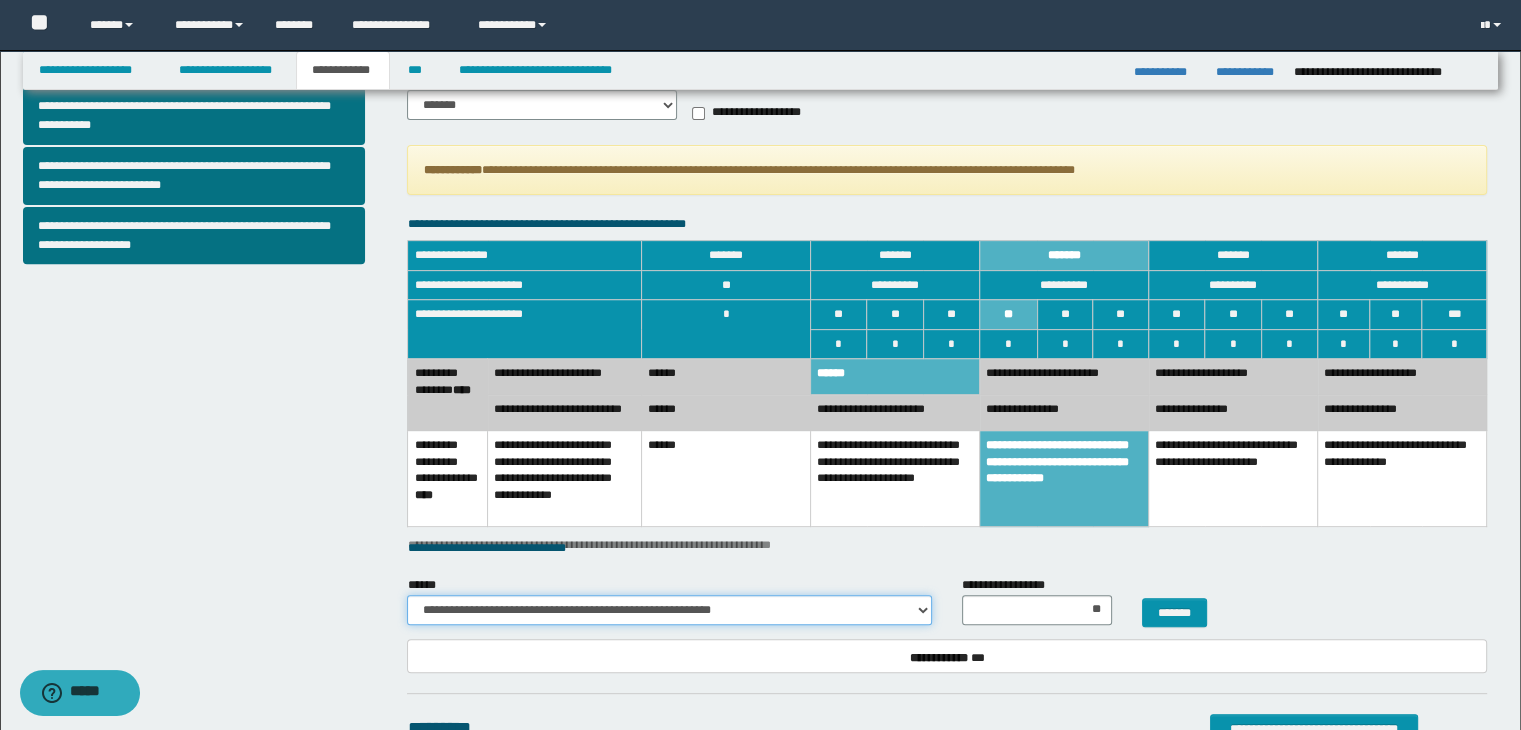 click on "**********" at bounding box center [669, 610] 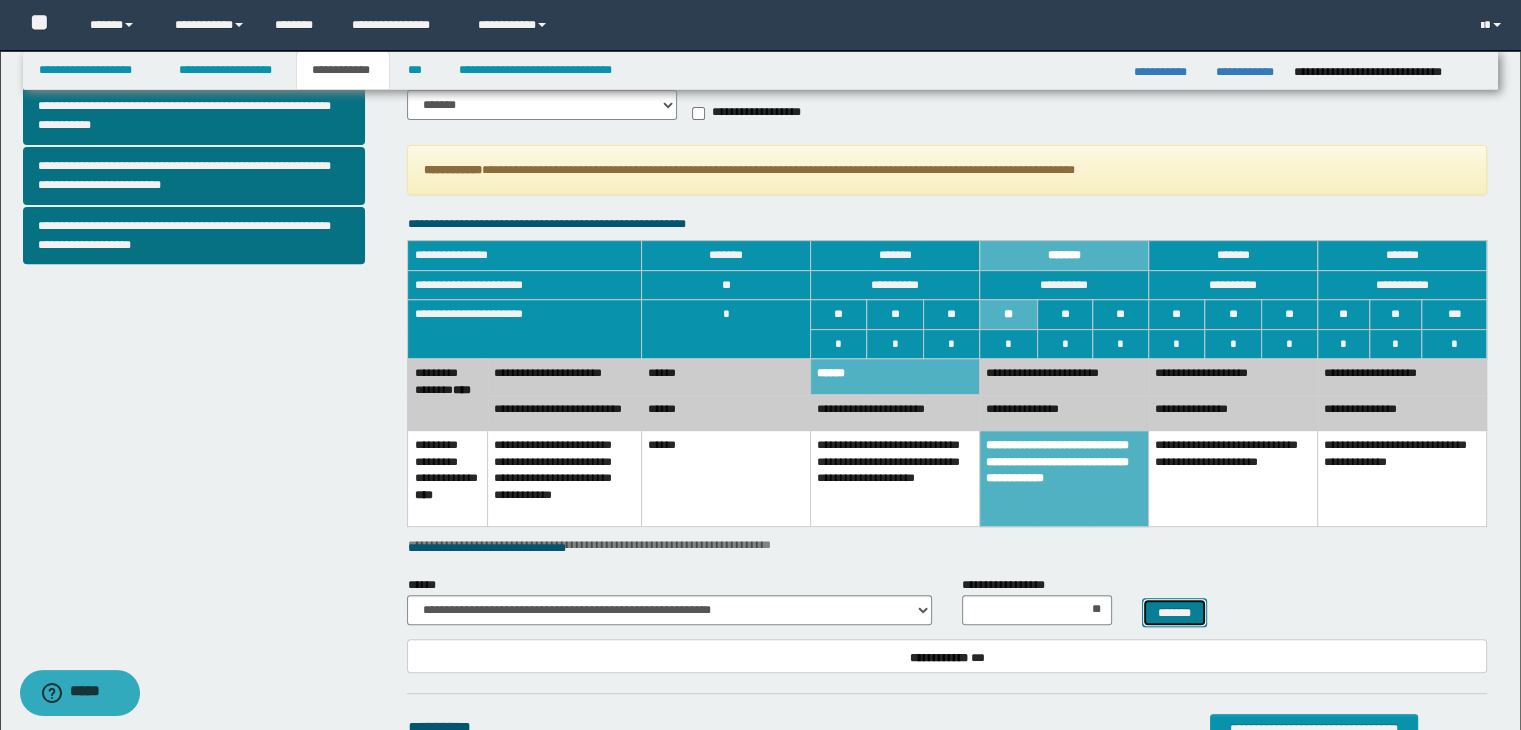 click on "*******" at bounding box center (1174, 613) 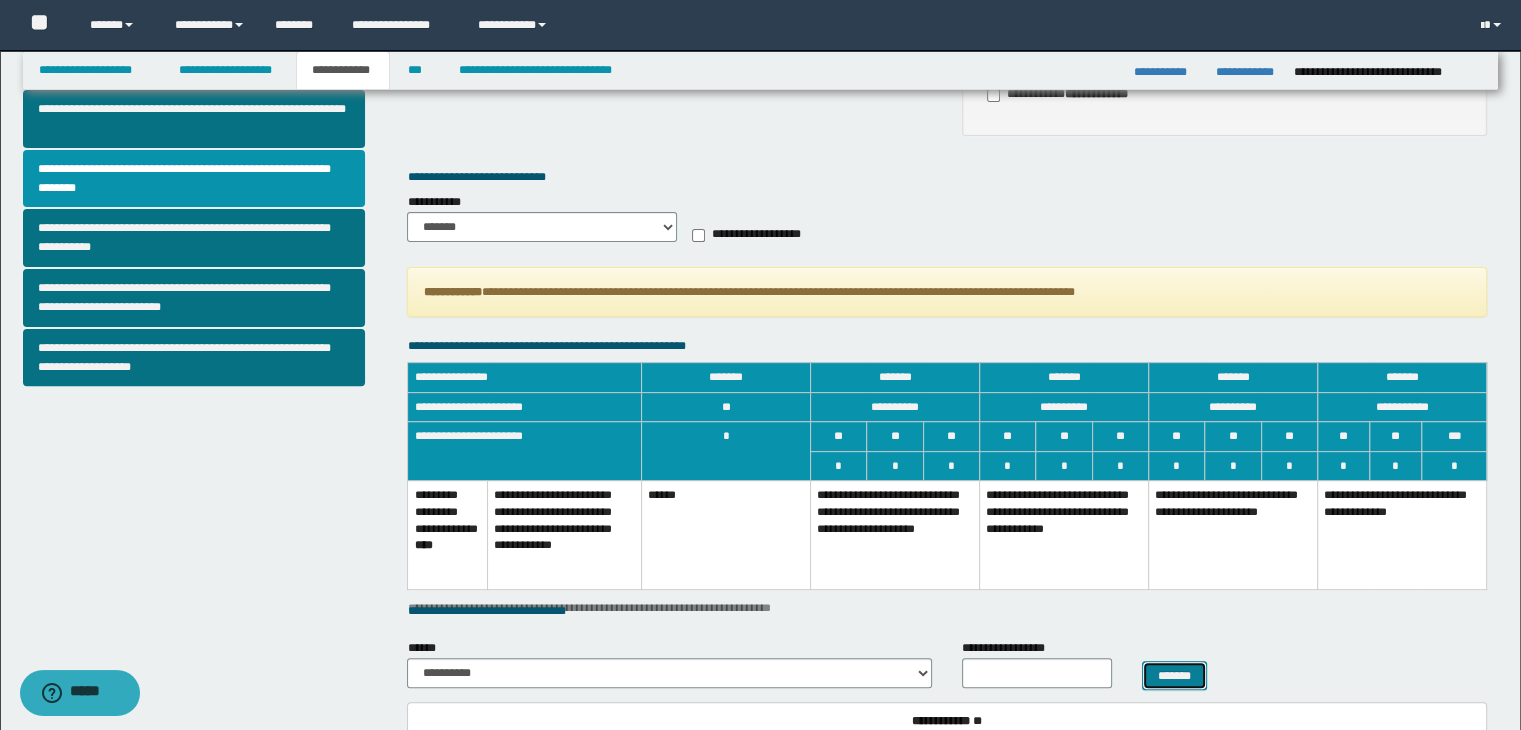 scroll, scrollTop: 571, scrollLeft: 0, axis: vertical 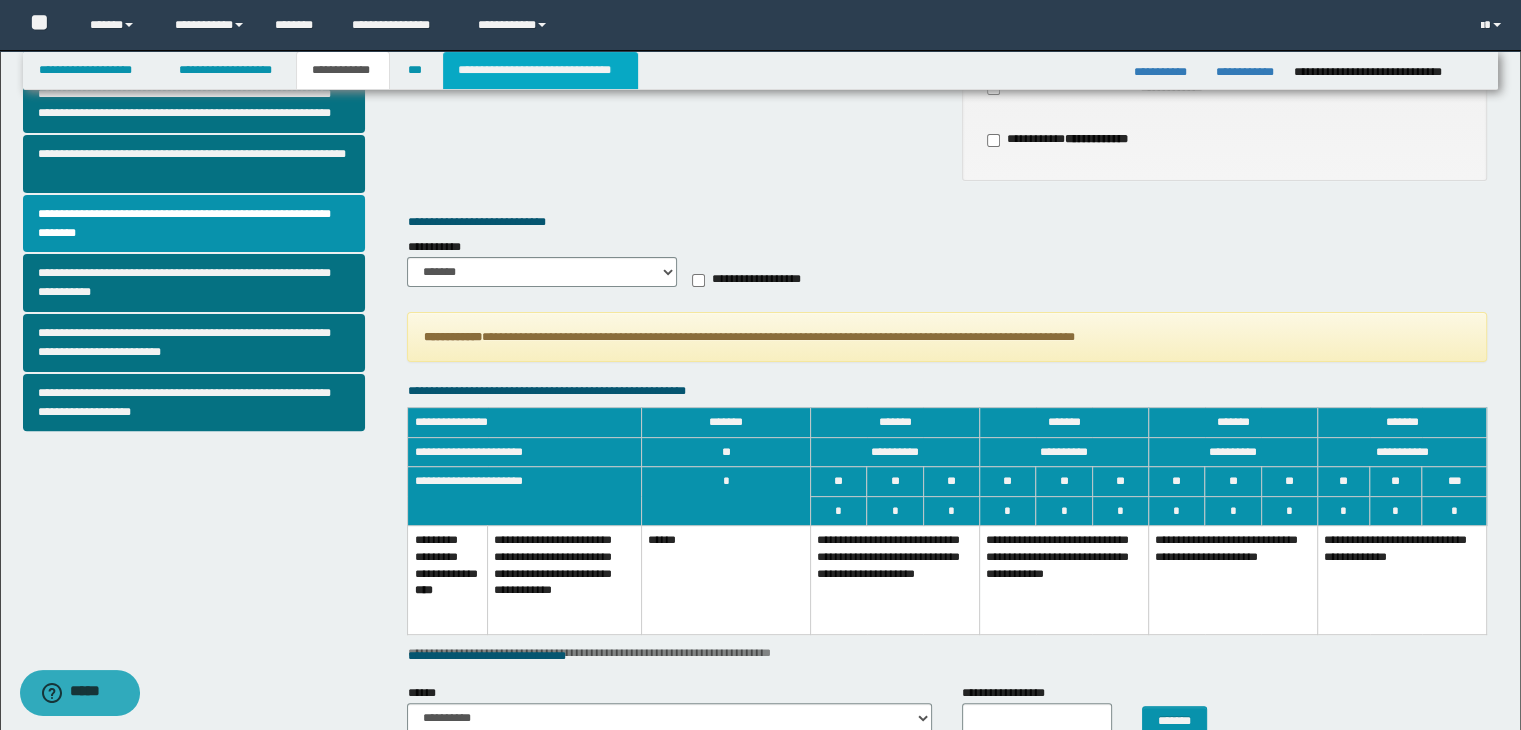 click on "**********" at bounding box center (540, 70) 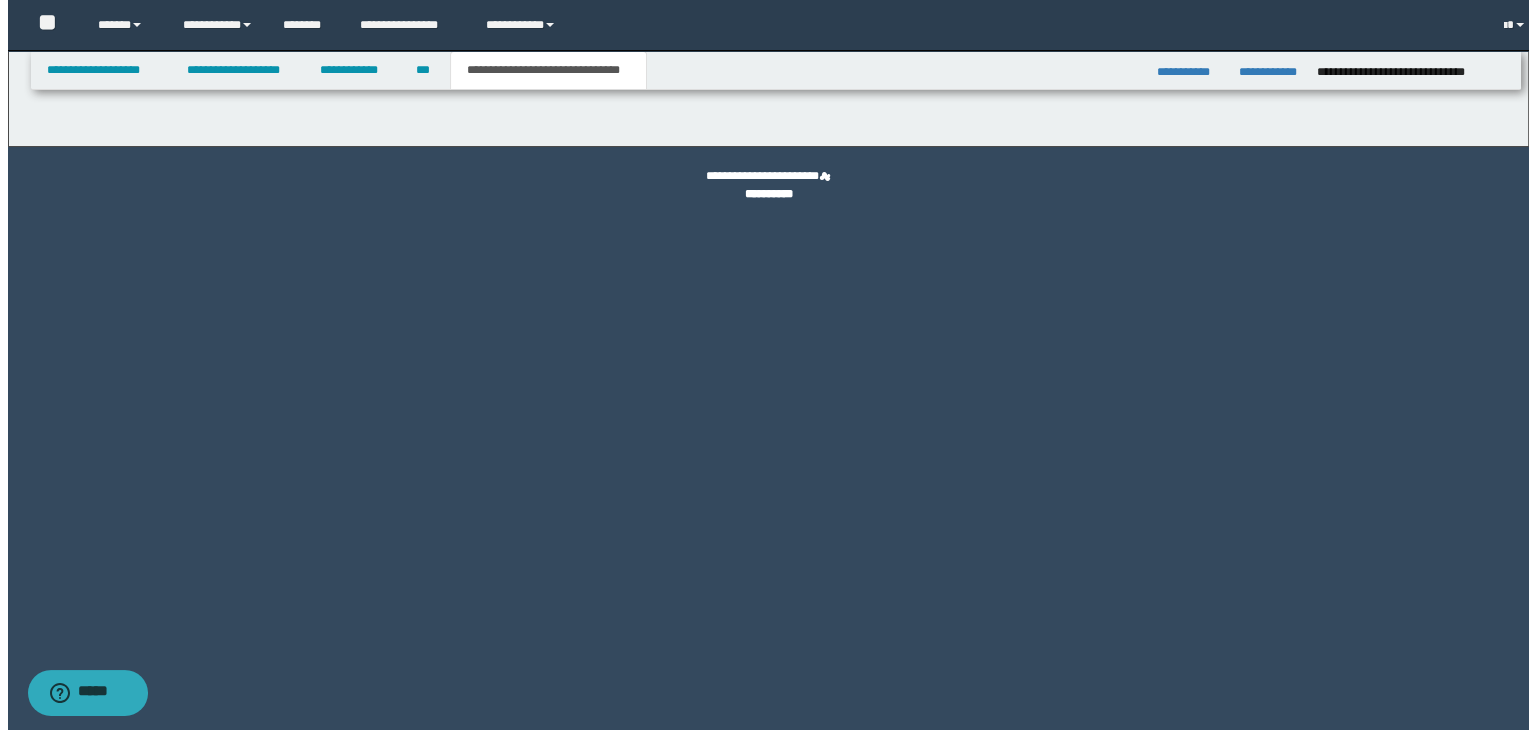 scroll, scrollTop: 0, scrollLeft: 0, axis: both 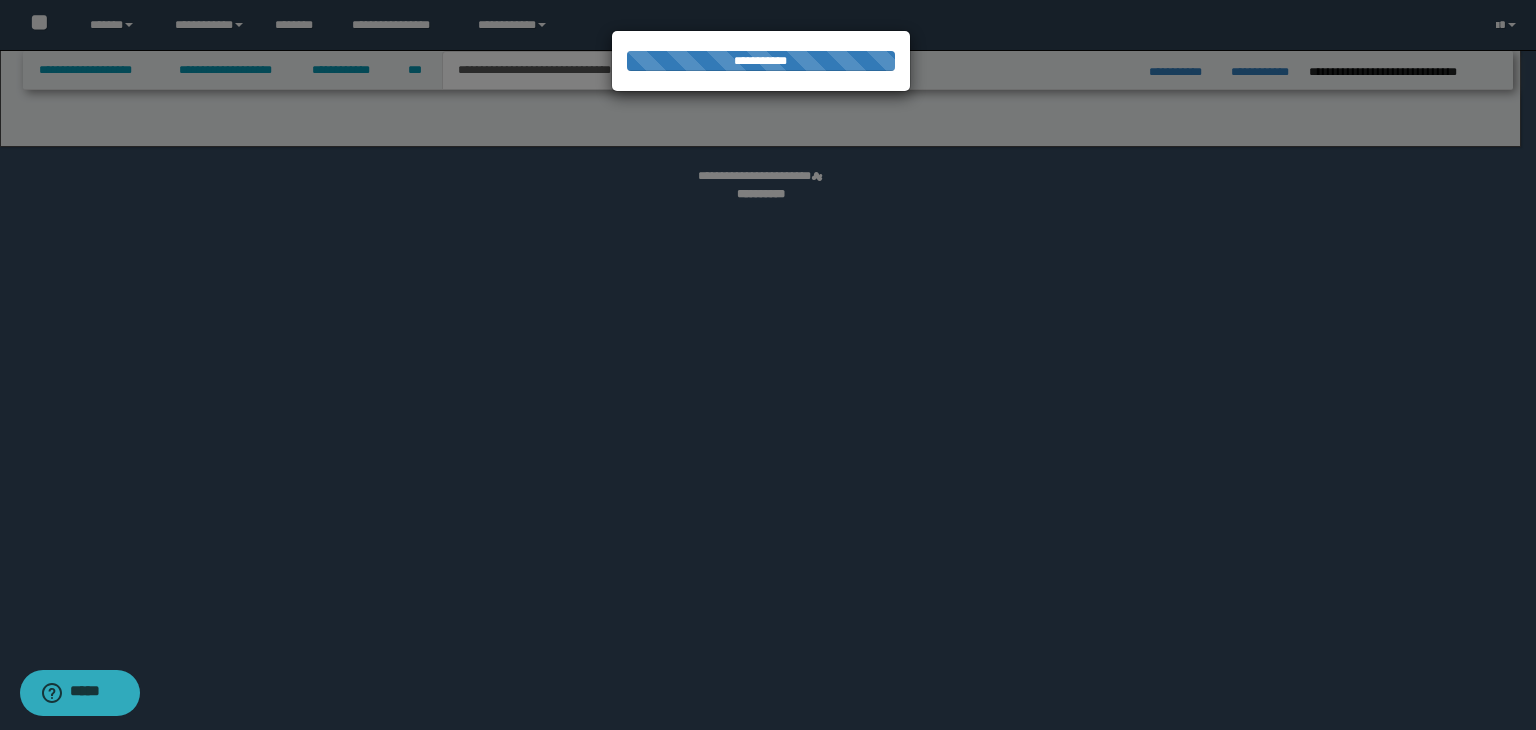select on "*" 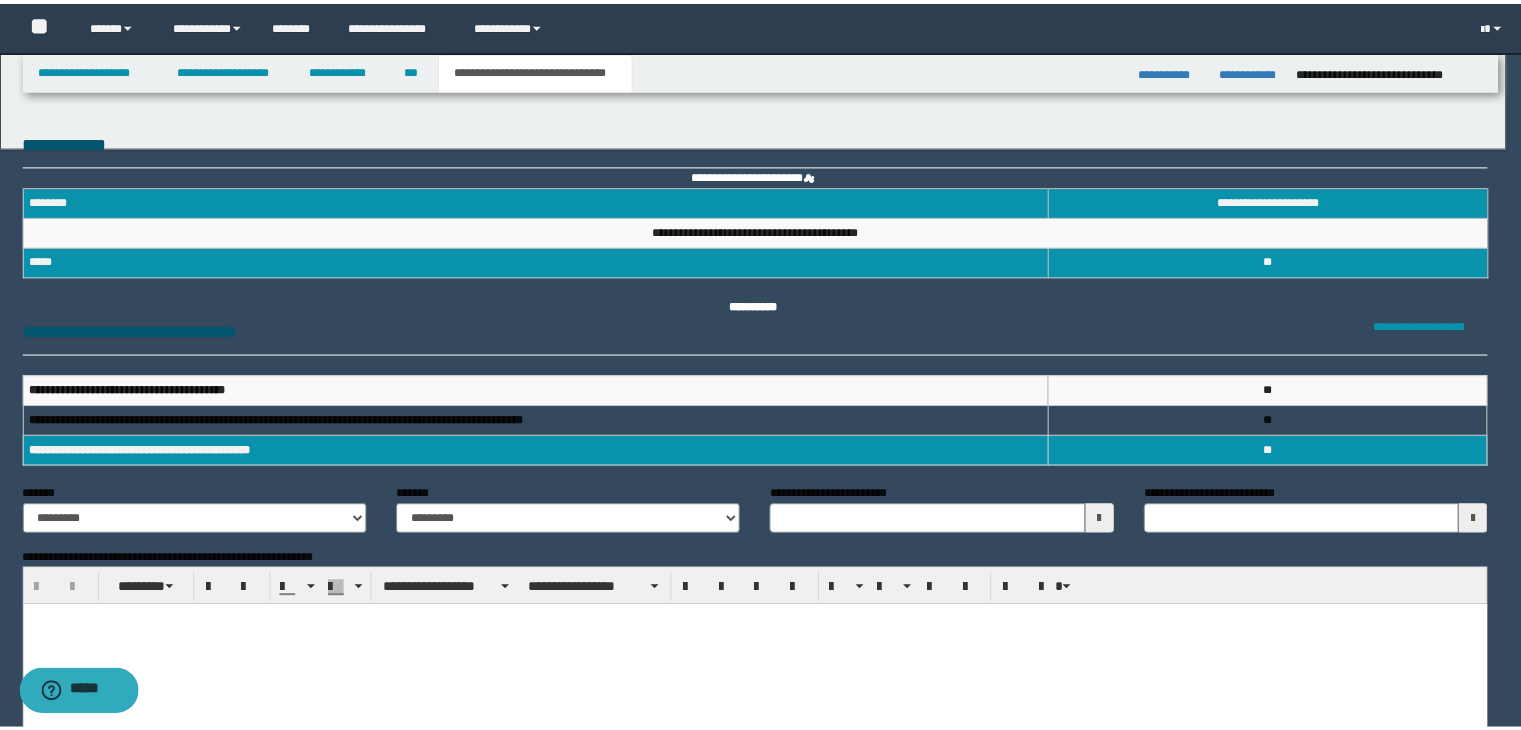 scroll, scrollTop: 0, scrollLeft: 0, axis: both 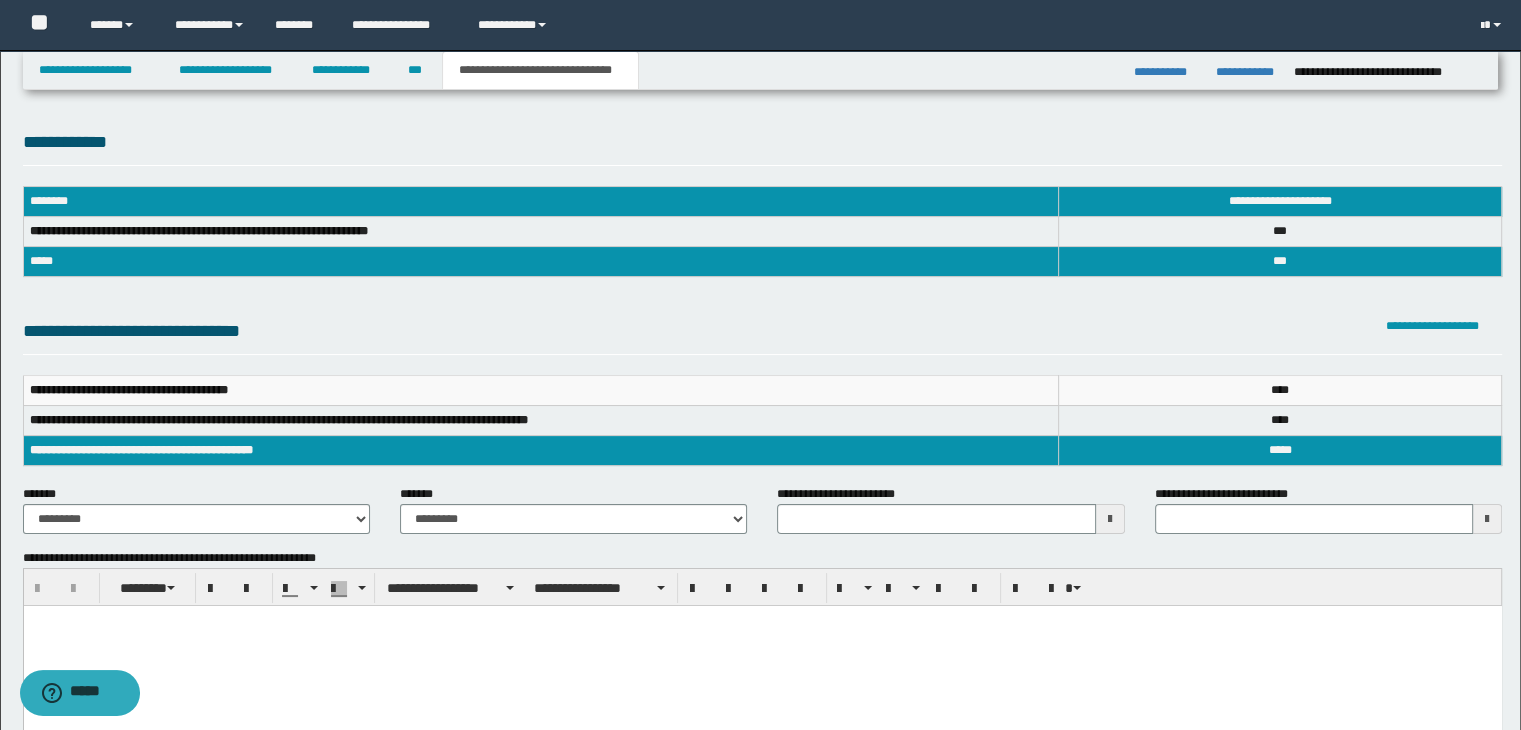 type 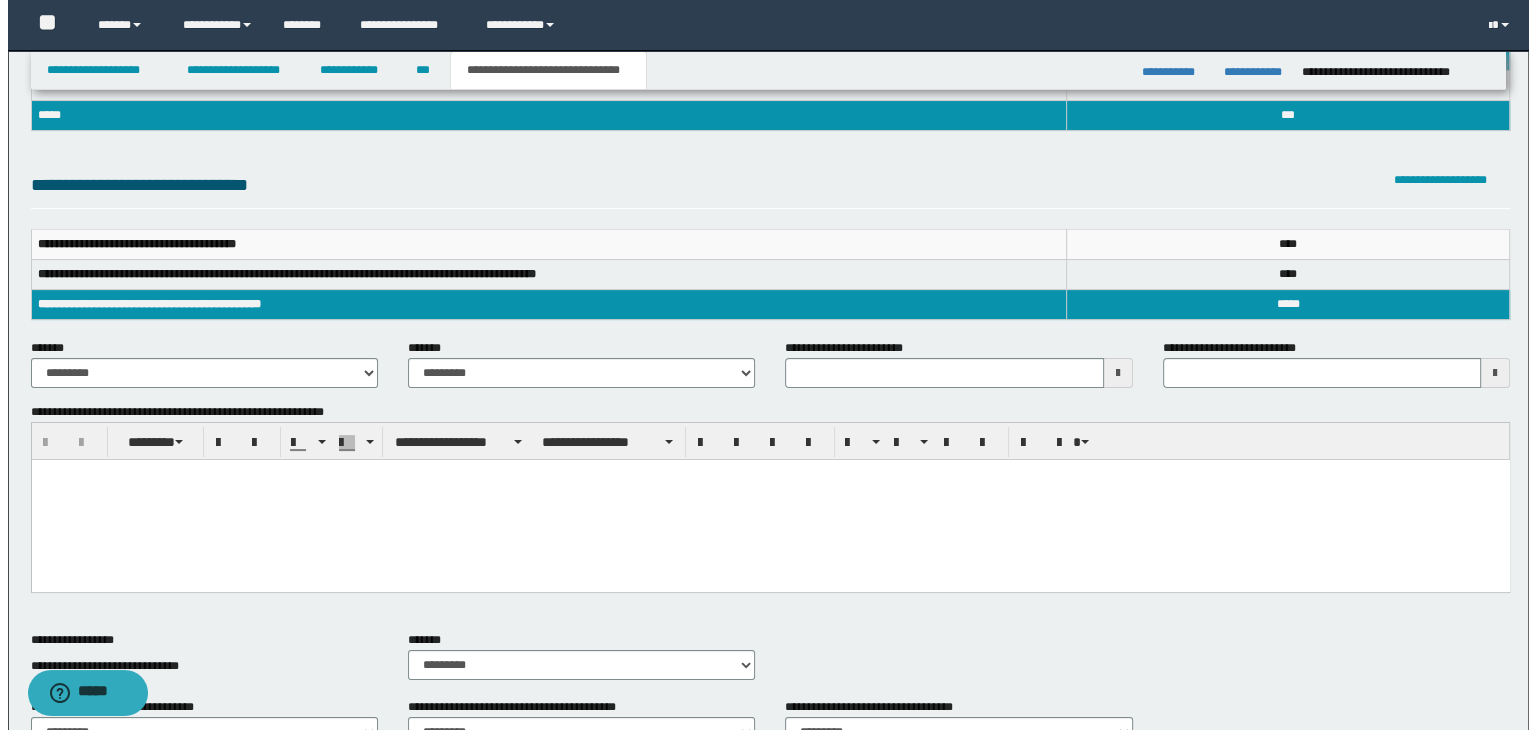 scroll, scrollTop: 0, scrollLeft: 0, axis: both 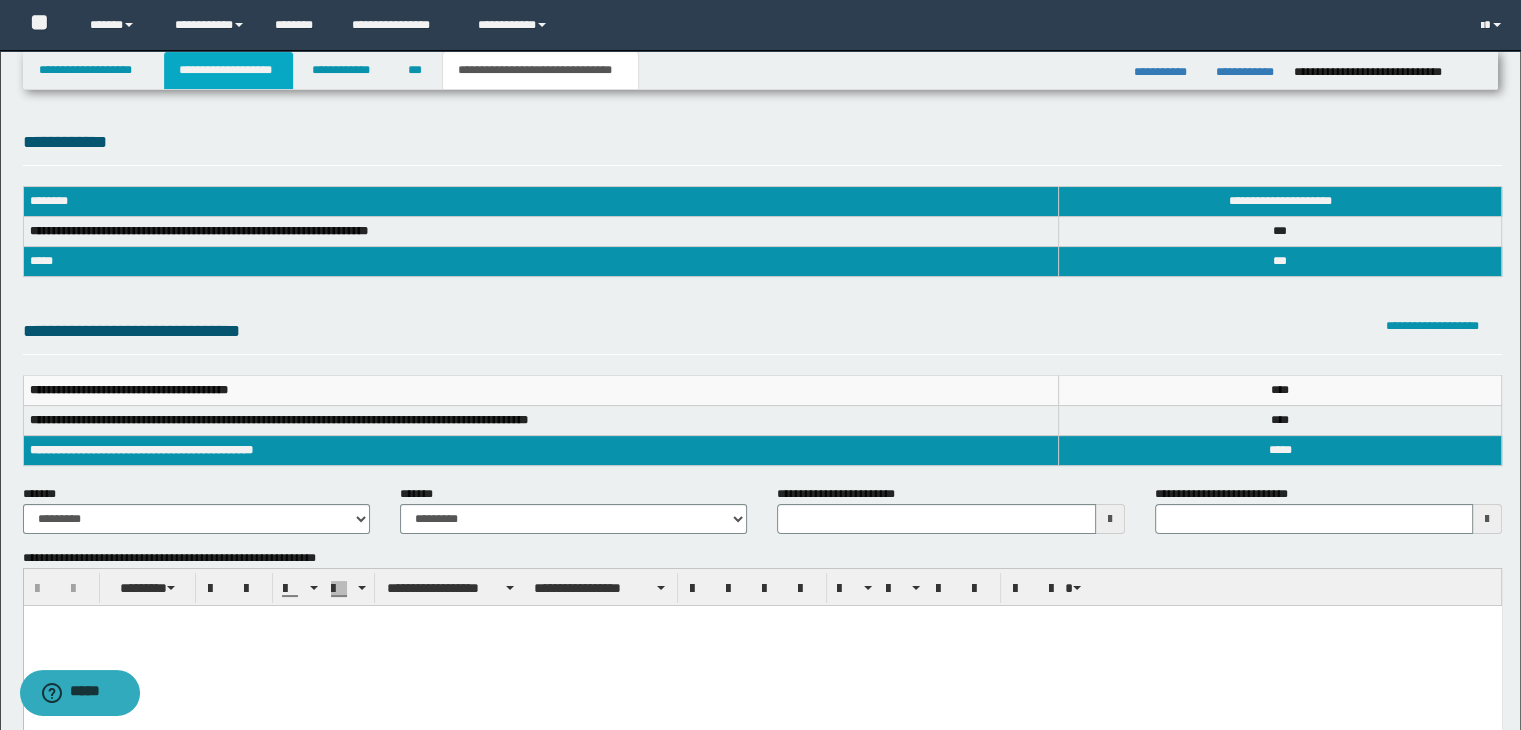 click on "**********" at bounding box center (228, 70) 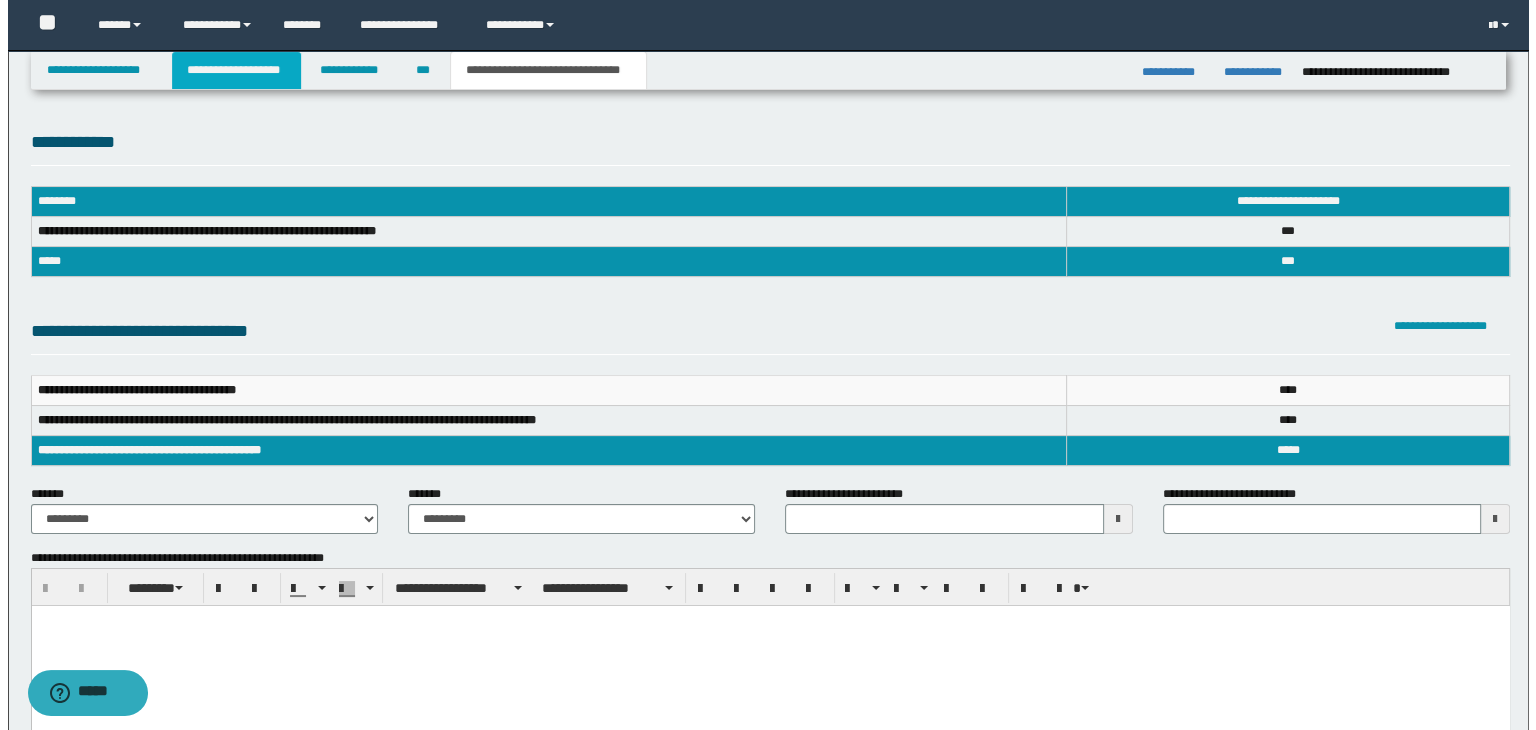 type 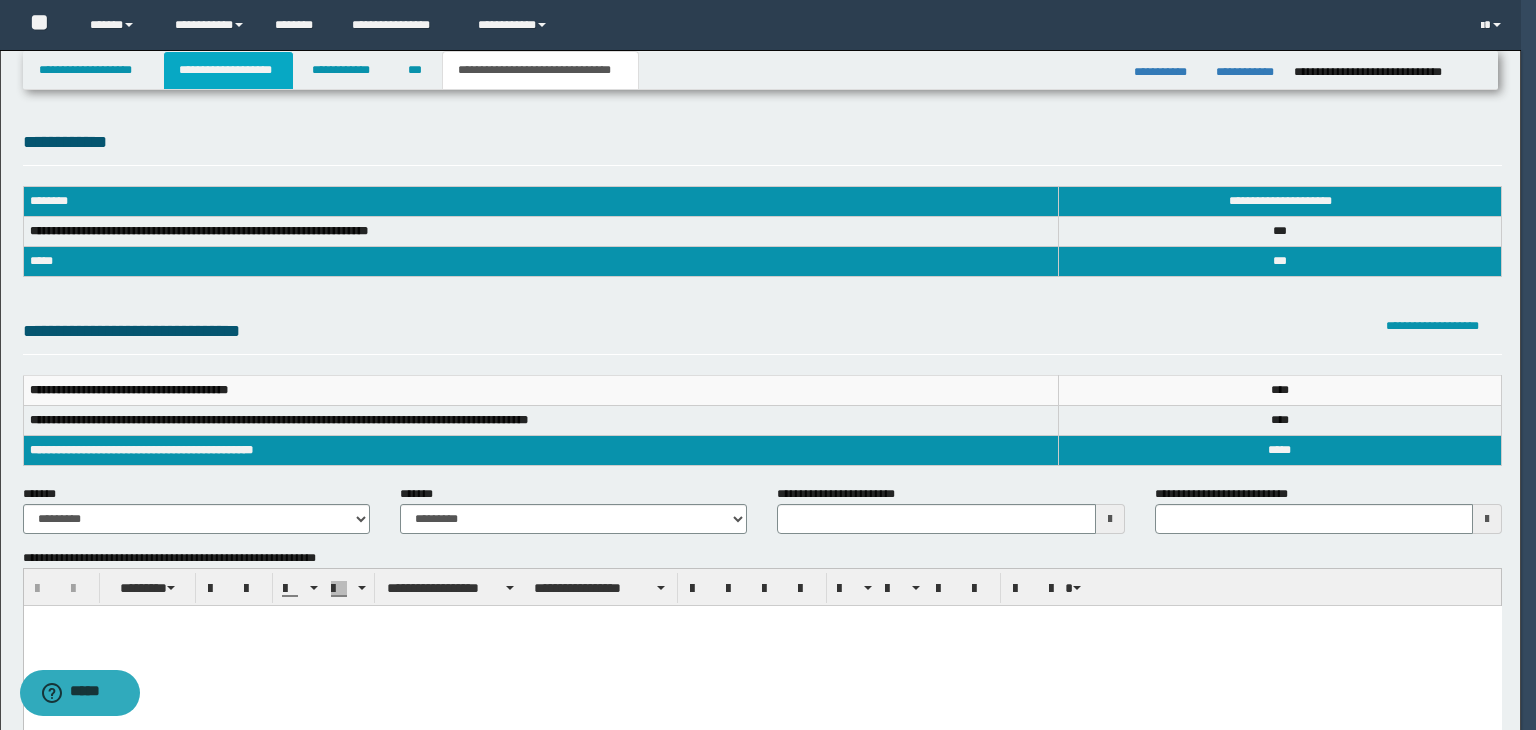 type 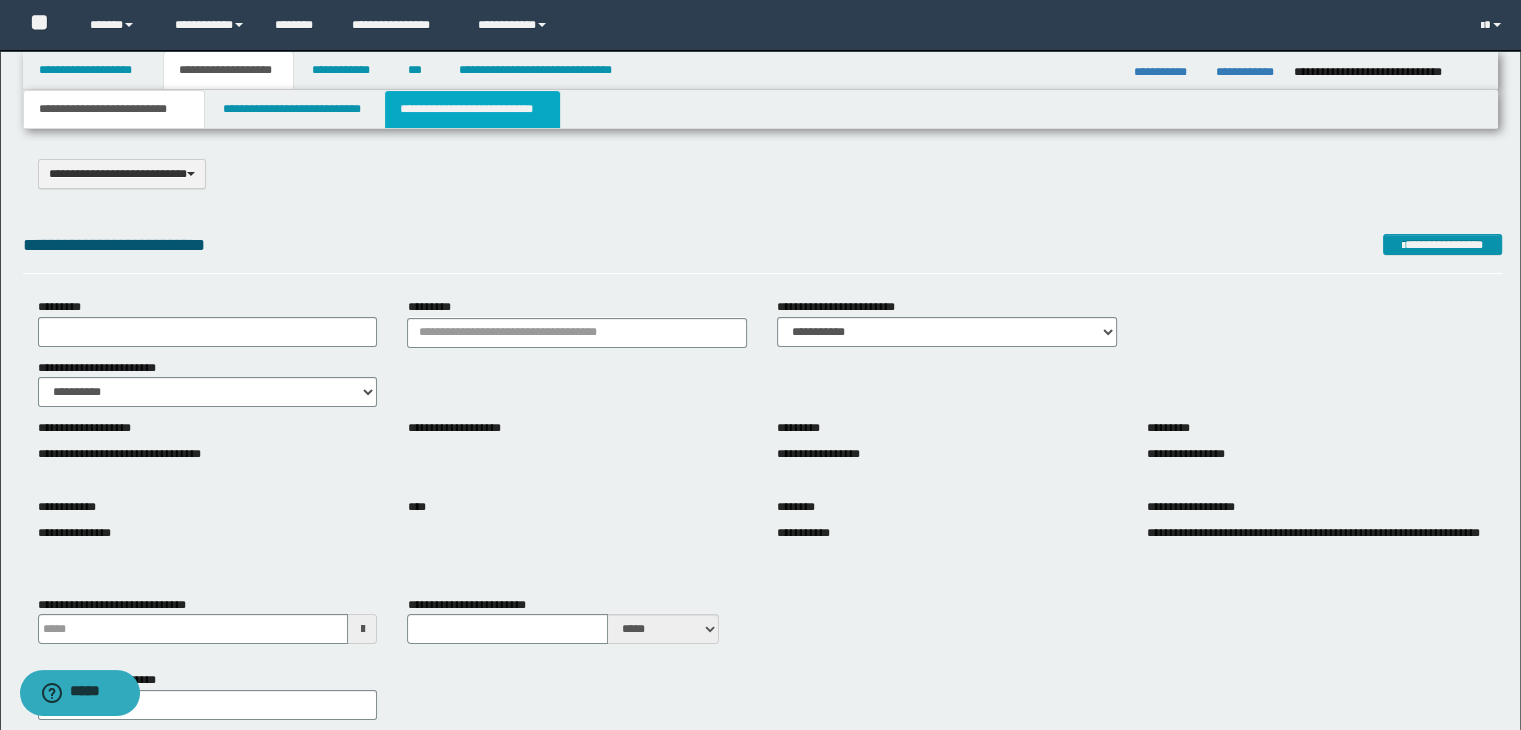 click on "**********" at bounding box center [472, 109] 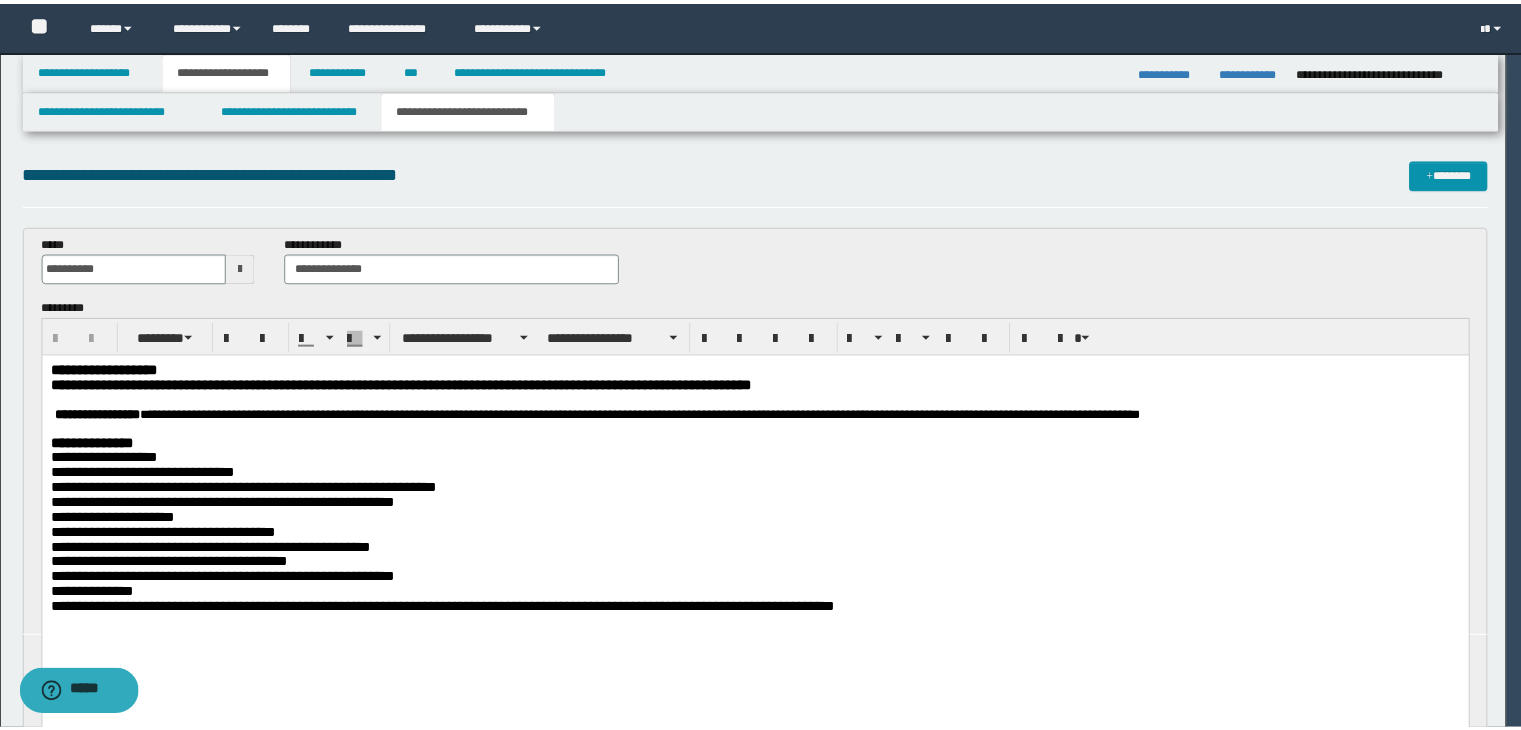 scroll, scrollTop: 0, scrollLeft: 0, axis: both 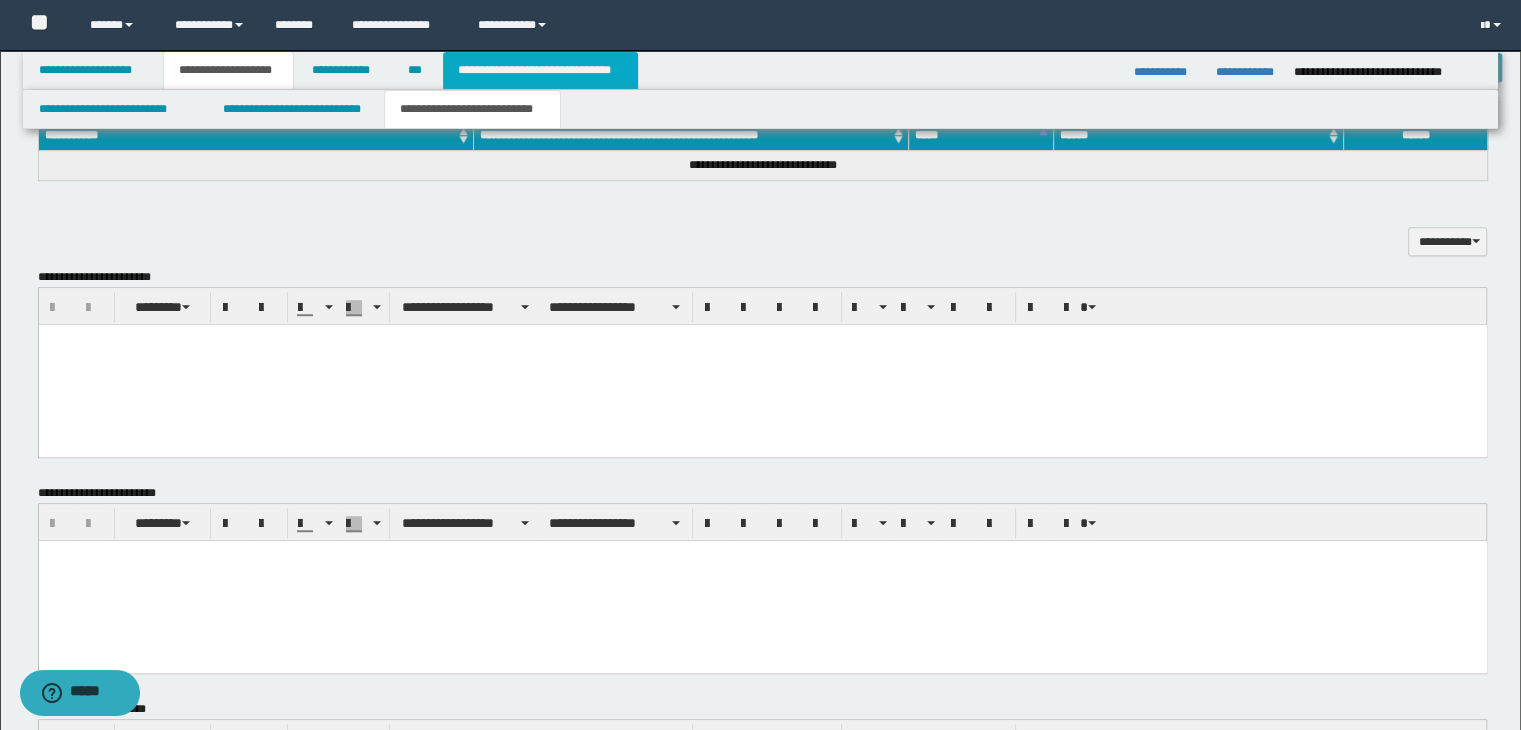 click on "**********" at bounding box center (540, 70) 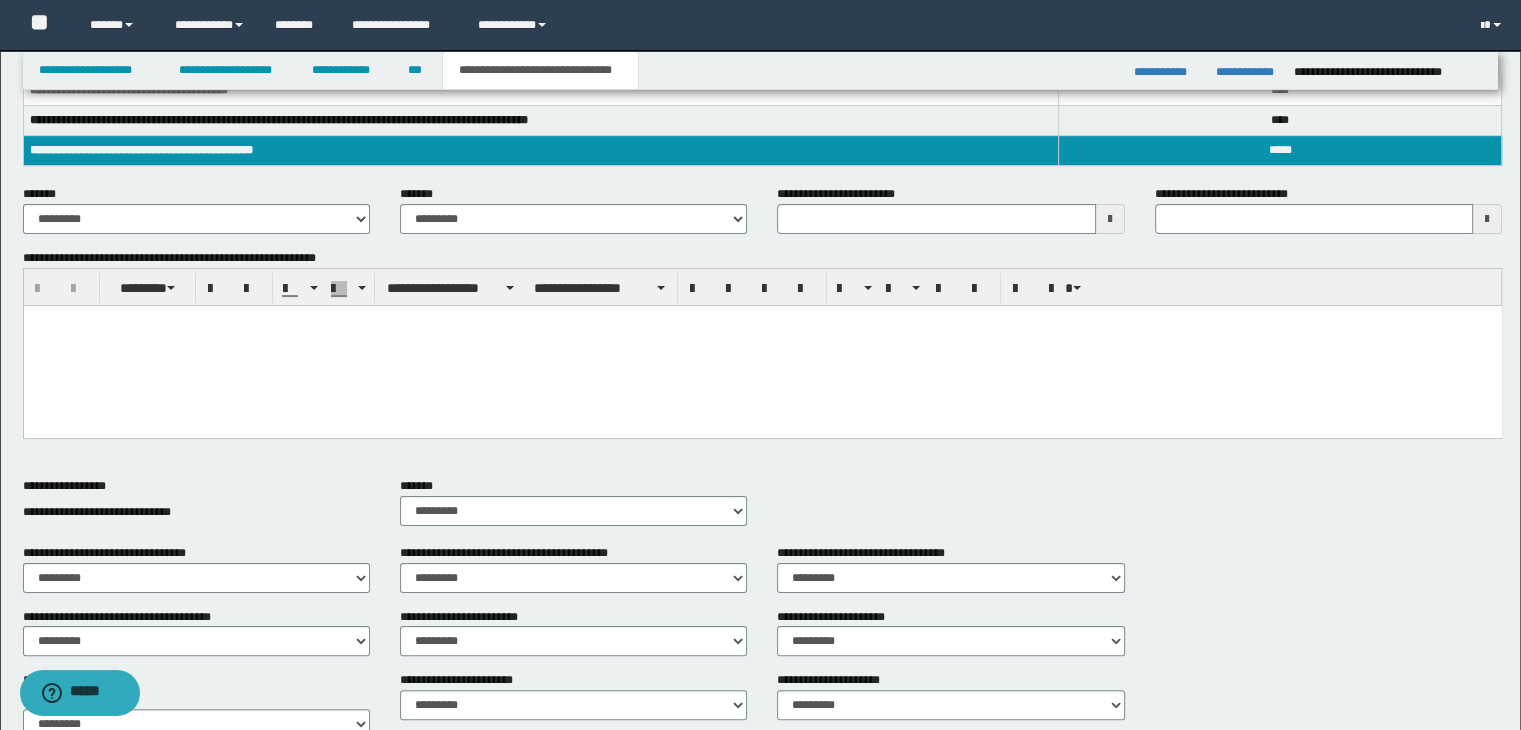 scroll, scrollTop: 0, scrollLeft: 0, axis: both 